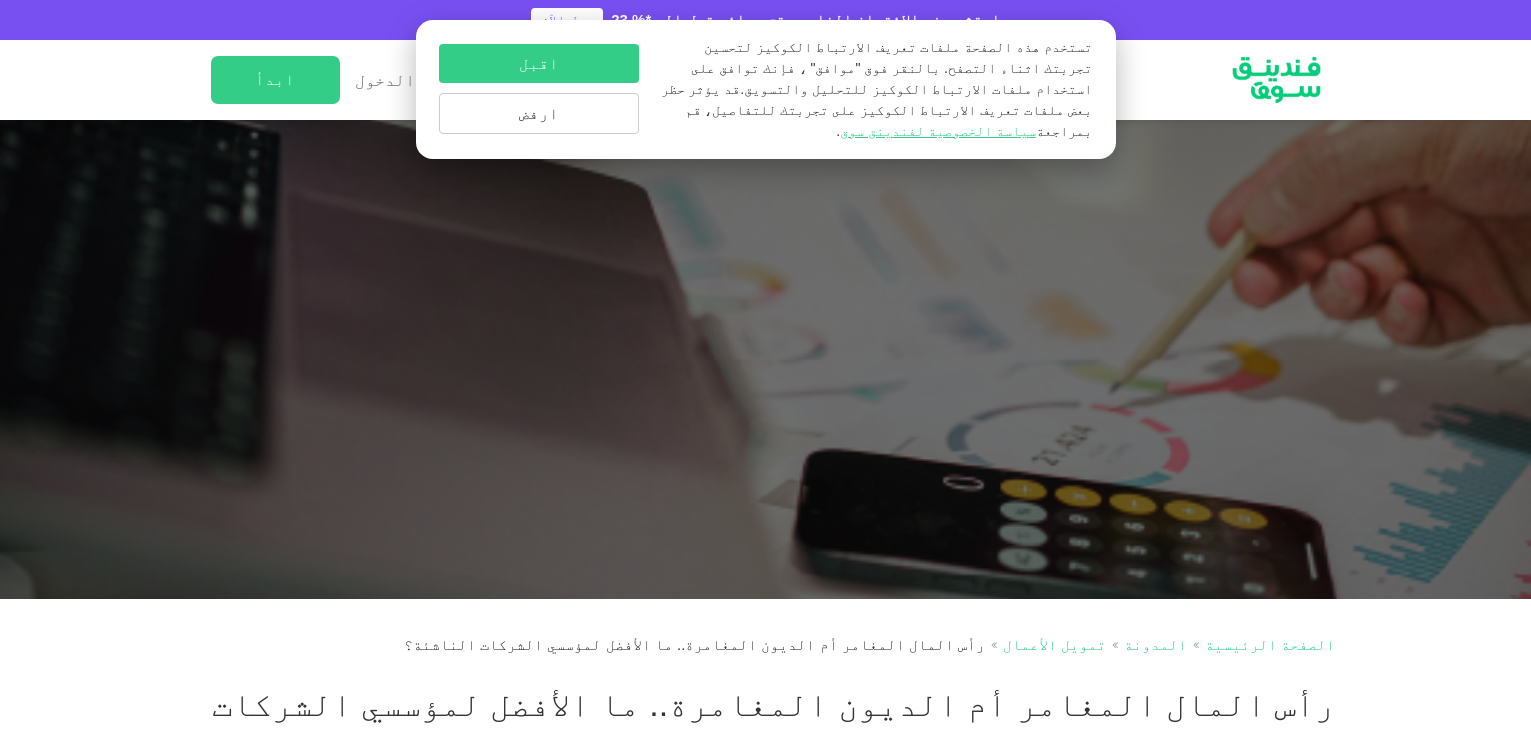 scroll, scrollTop: 3880, scrollLeft: 0, axis: vertical 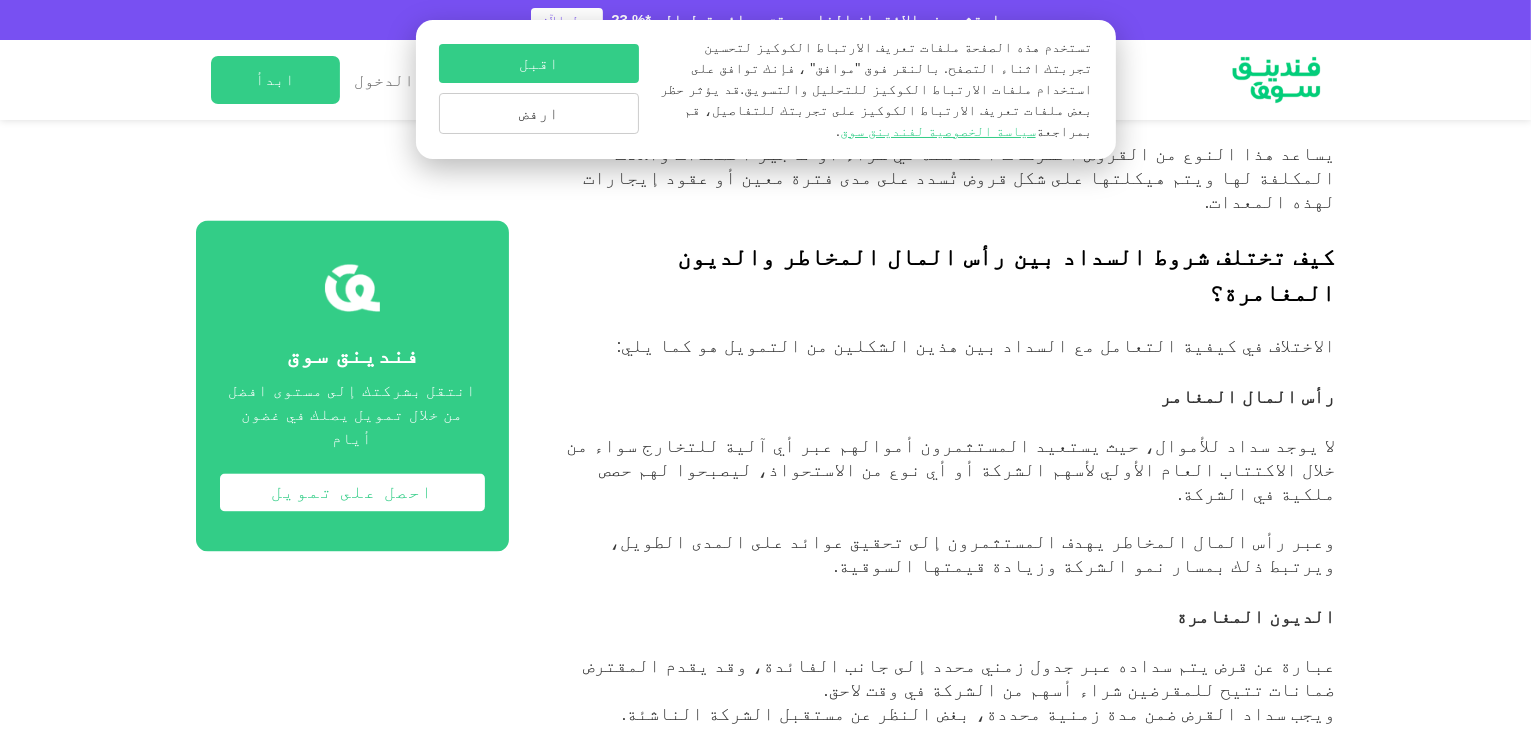 click on "ارفض" at bounding box center [539, 113] 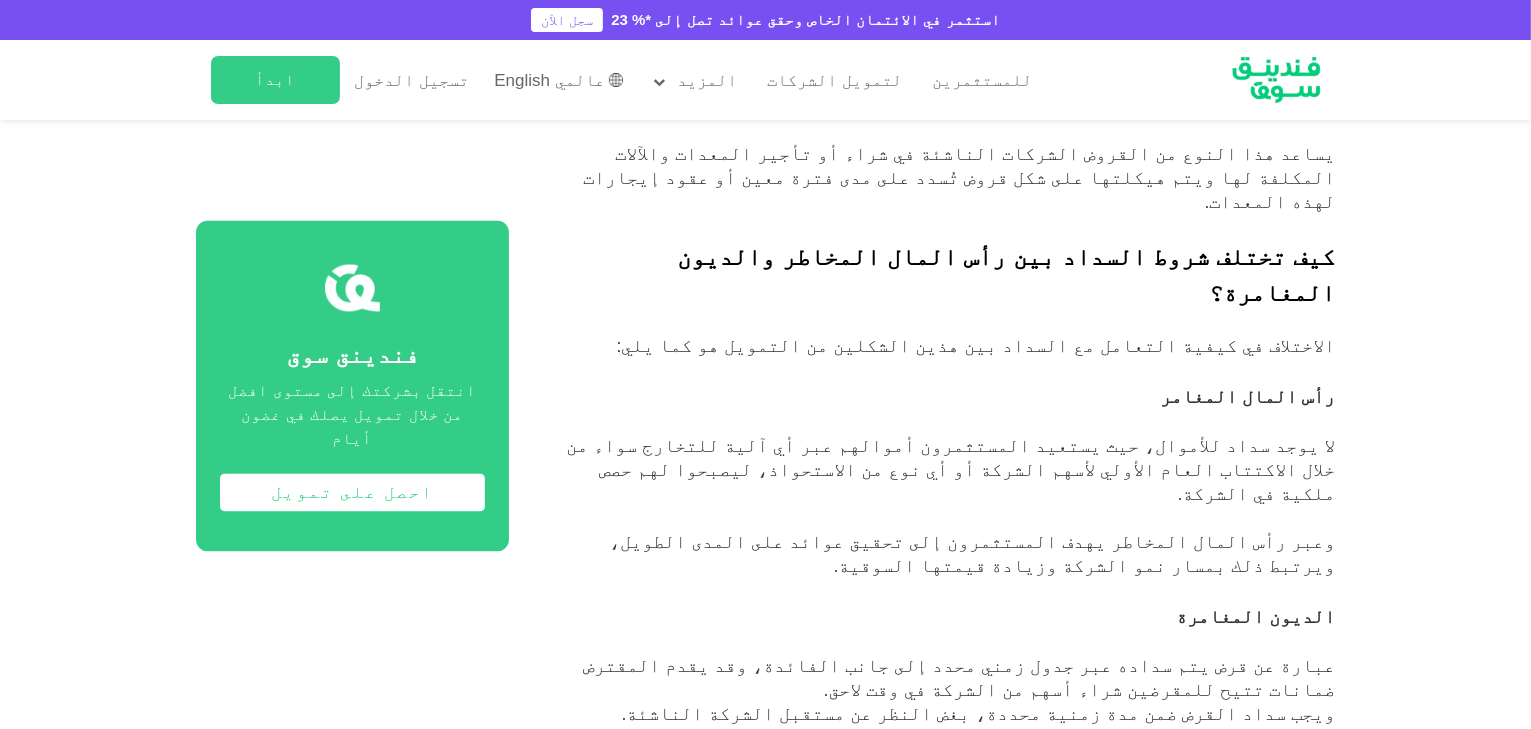 scroll, scrollTop: 3998, scrollLeft: 0, axis: vertical 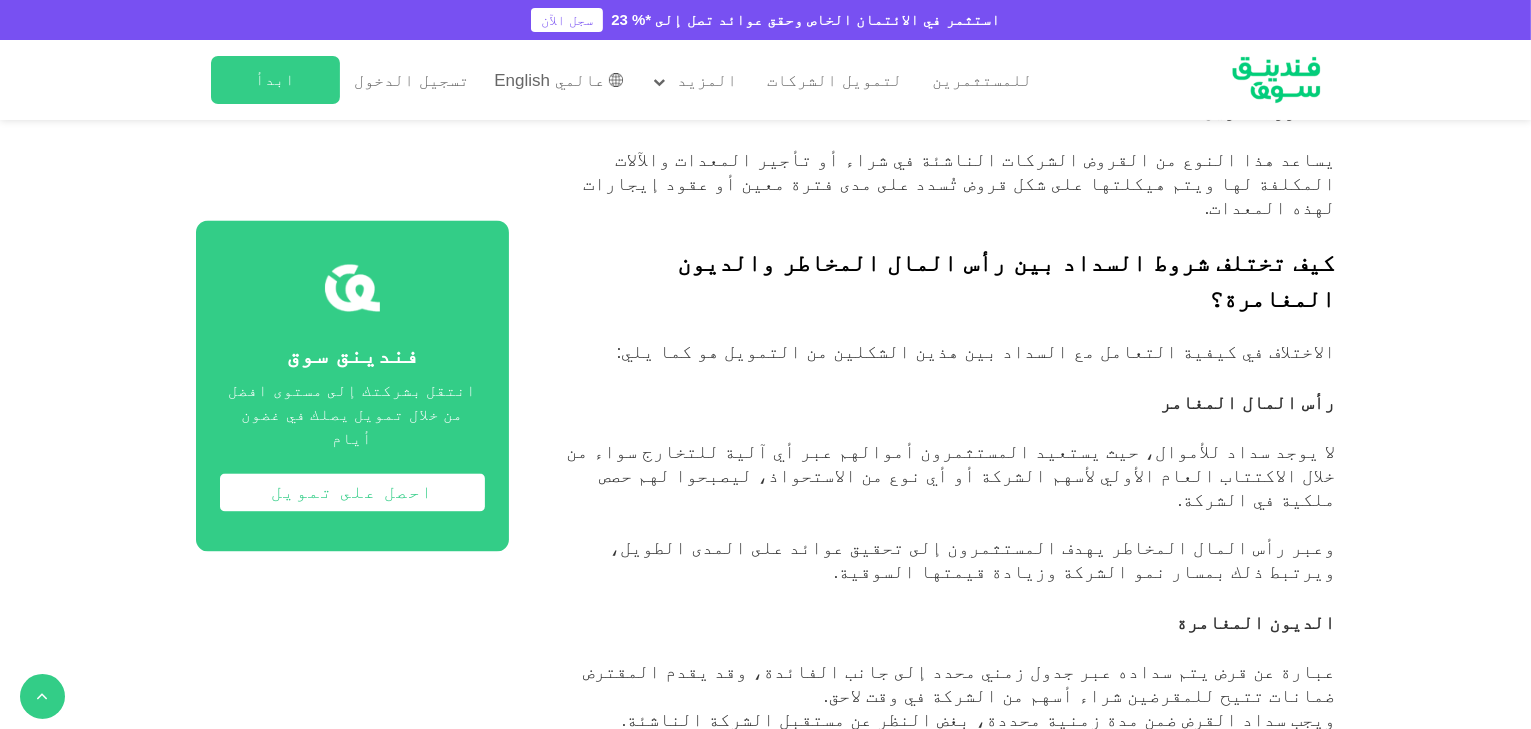 click on "بالنسبة للشركات الناشئة التي تهدف إلى مواءمة الإستراتيجيات المالية وفقًا للمبادئ الإسلامية، فإن التوافق مع الشريعة الإسلامية سيكون ذا أهمية كبيرة." at bounding box center [952, 887] 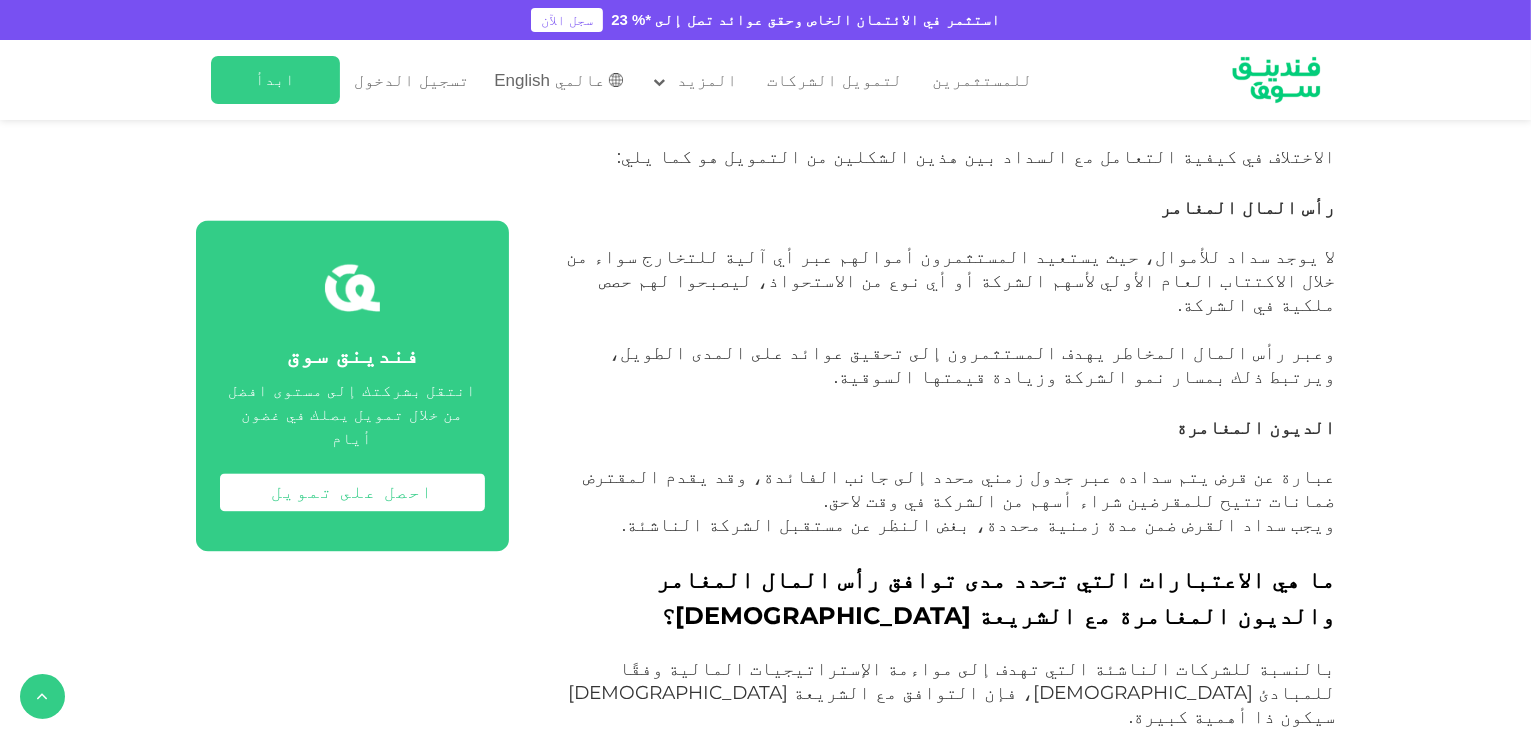 scroll, scrollTop: 4194, scrollLeft: 0, axis: vertical 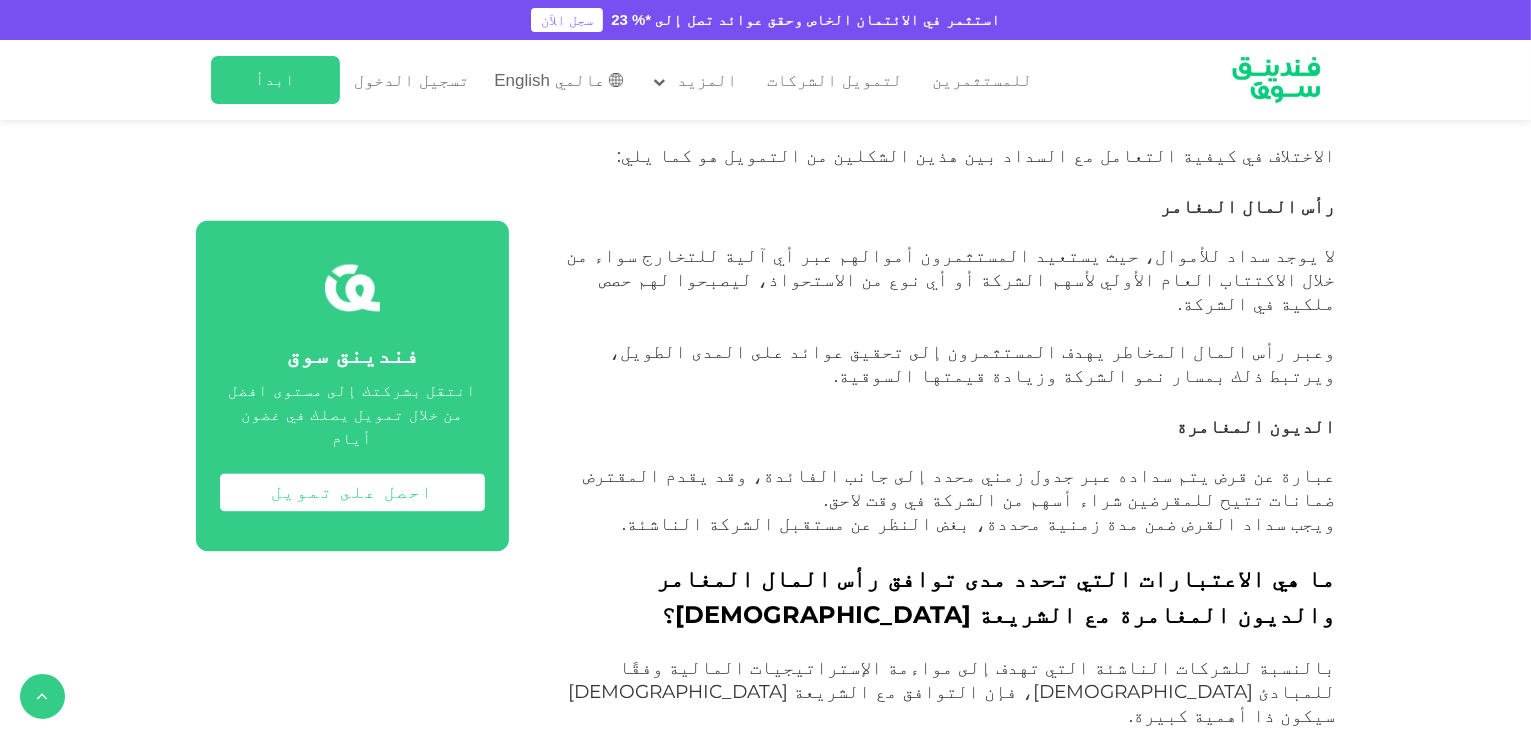 click on "يتماشى هذا النمو من التمويل بشكل طبيعي مع مبادئ الشريعة الإسلامية لأنه يعتمد على مبدأ المشاركة في حصص الملكية والأرباح والخسائر، ما يعني أن العوائد تكون مرتبطة بأداء الشركة." at bounding box center [948, 839] 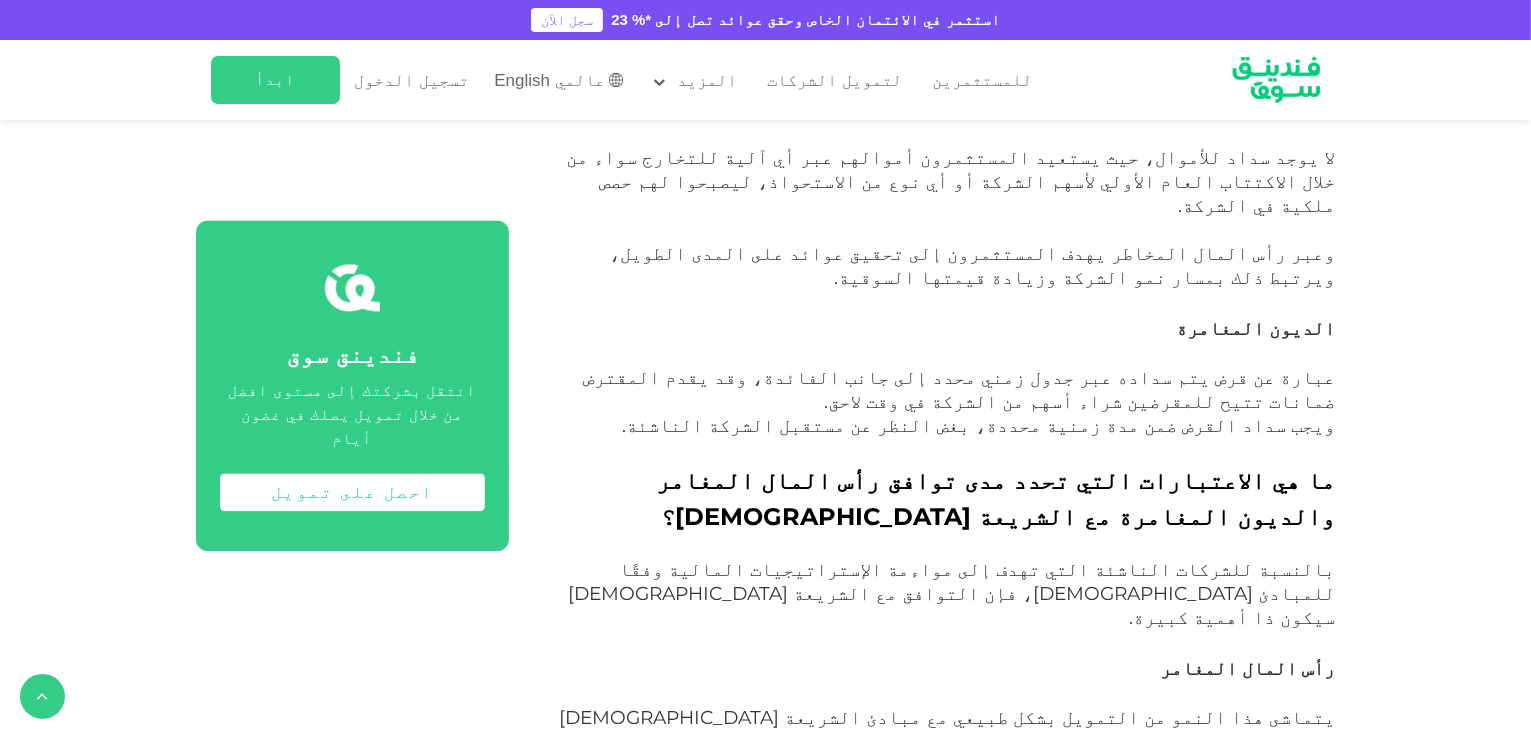 scroll, scrollTop: 4293, scrollLeft: 0, axis: vertical 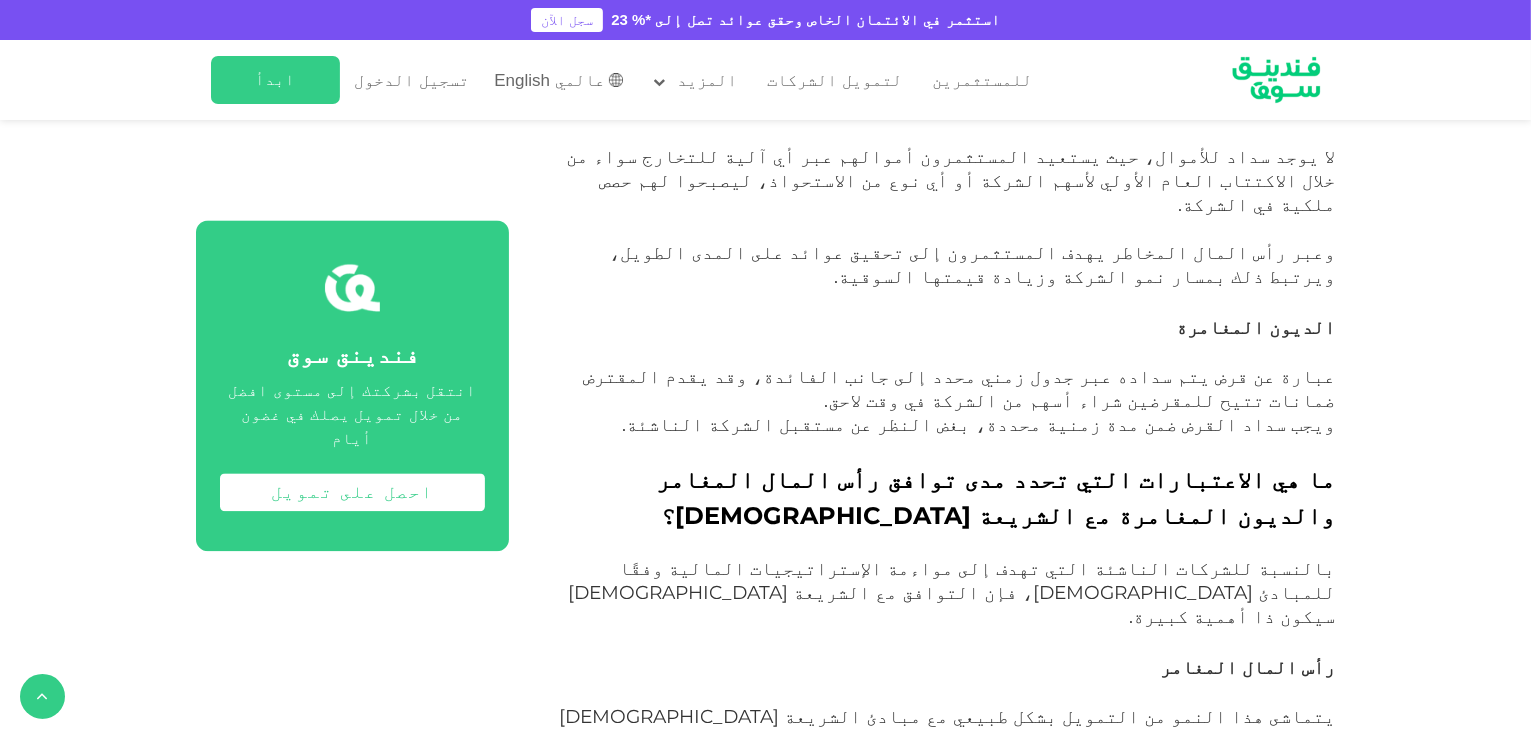 click on "الديون المغامرة" at bounding box center [944, 902] 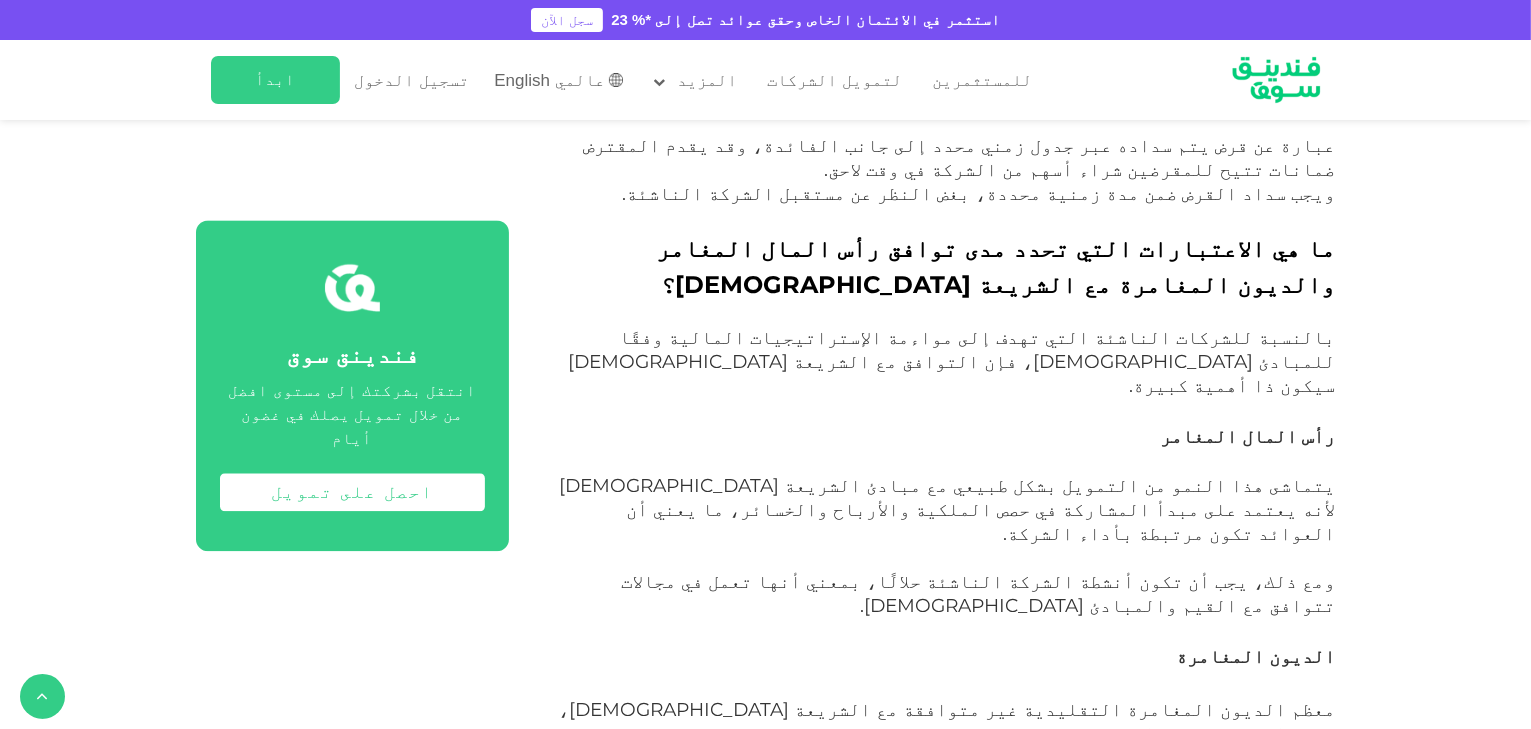 scroll, scrollTop: 4528, scrollLeft: 0, axis: vertical 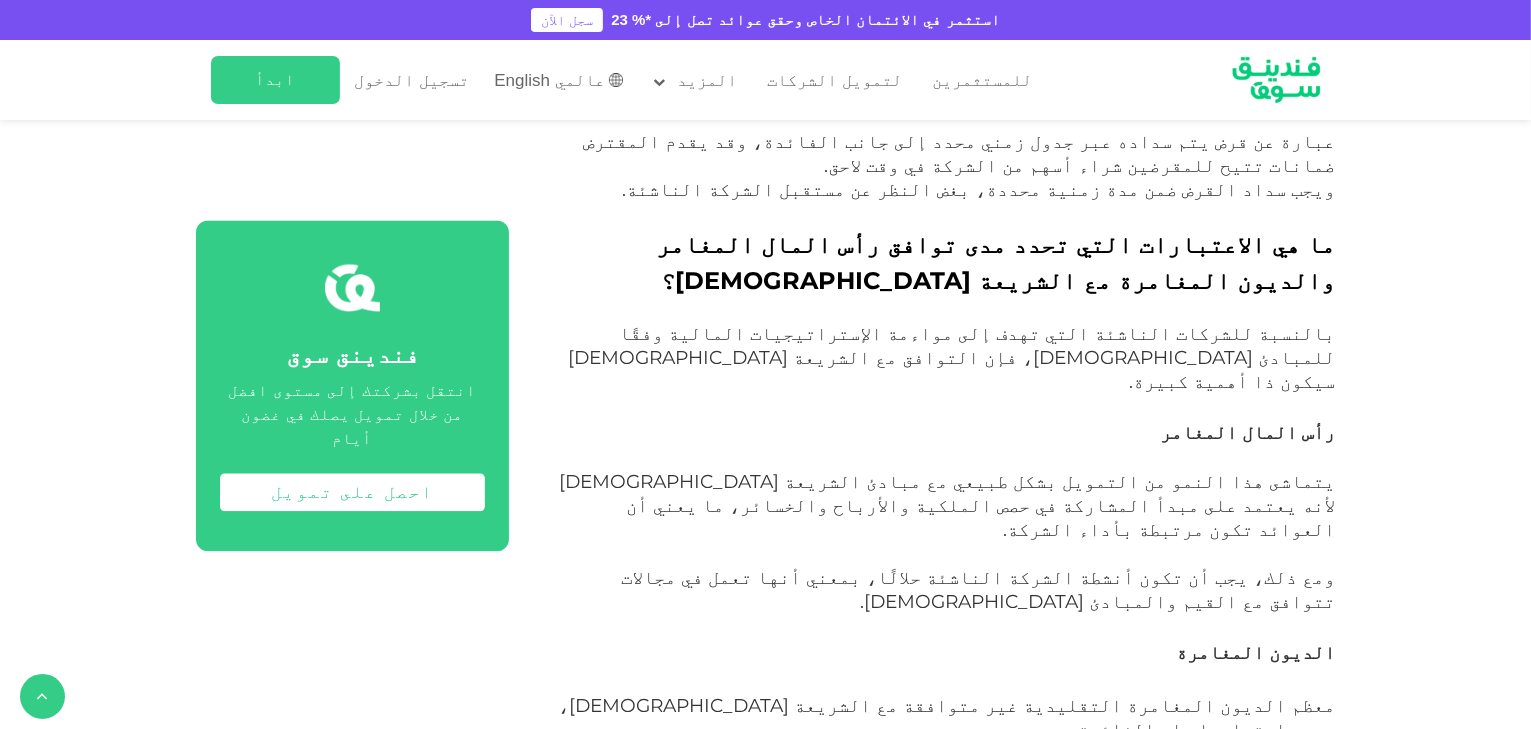 click on "يقوم مؤسسو الشركات الناشئة بتخفيف حصص الملكية (التنازل عن جزء من الأسهم) لجمع التمويل." at bounding box center (949, 1001) 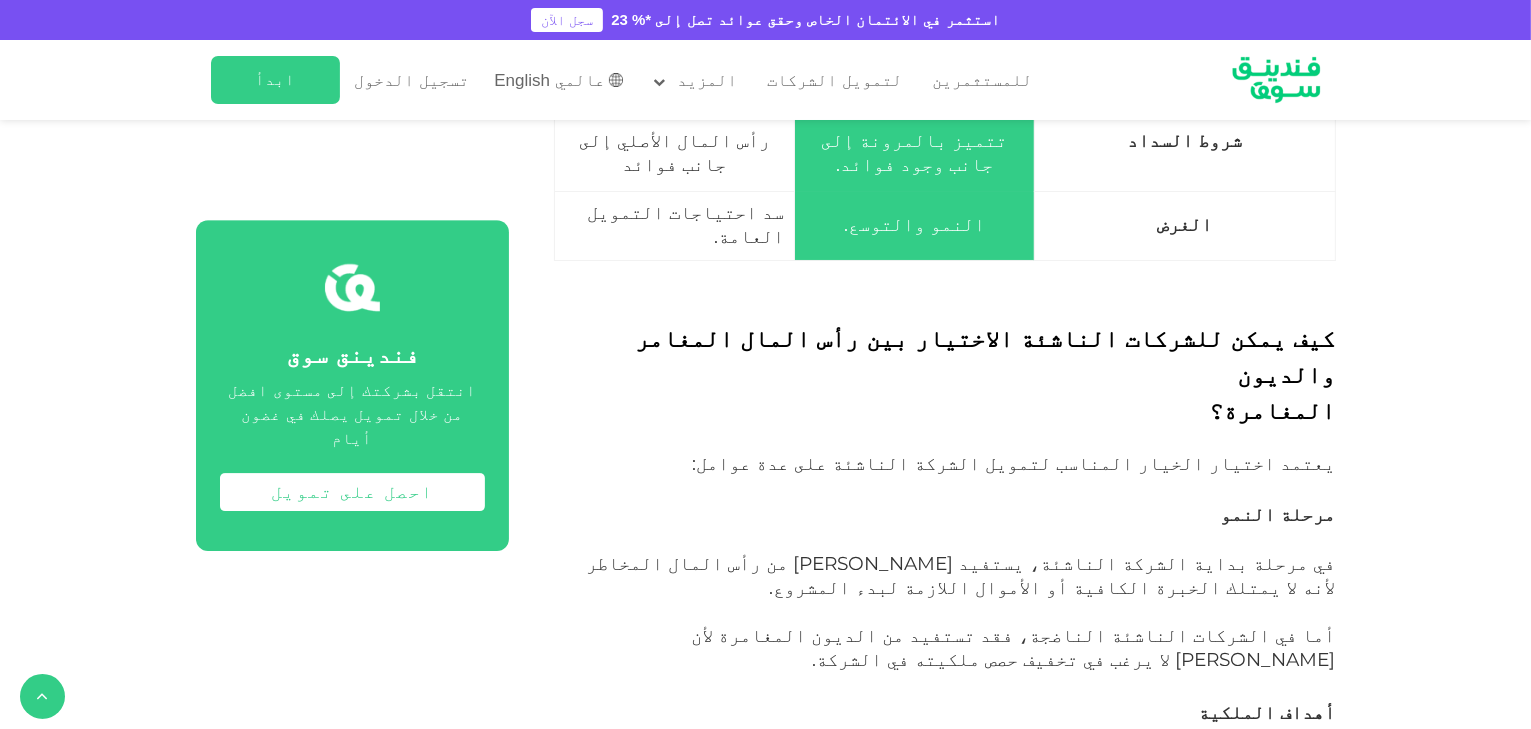 scroll, scrollTop: 6486, scrollLeft: 0, axis: vertical 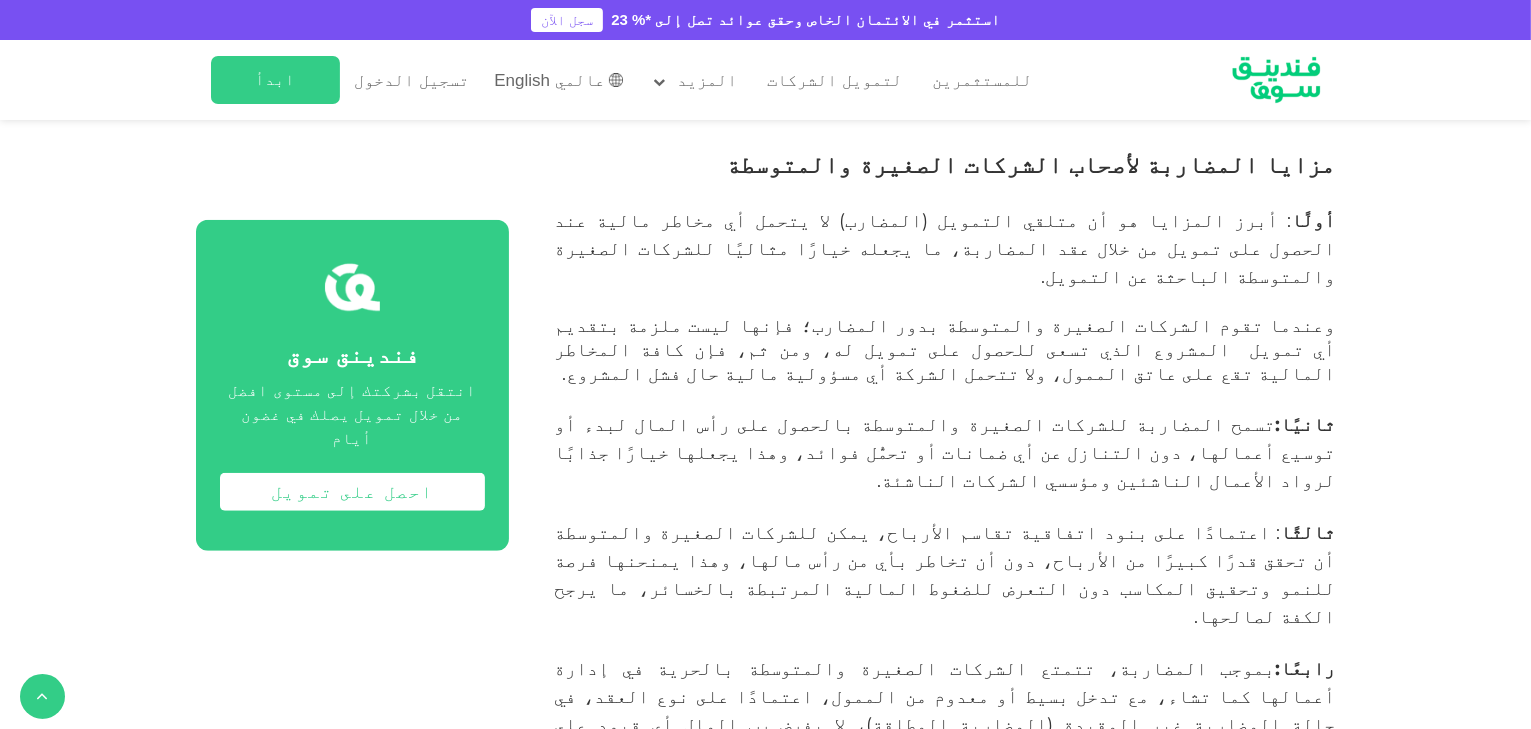 click on "أولًا : أبرز المزايا هو أن متلقي التمويل (المضارب) لا يتحمل أي مخاطر مالية عند الحصول على تمويل من خلال عقد المضاربة، ما يجعله خيارًا مثاليًا للشركات الصغيرة والمتوسطة الباحثة عن التمويل." at bounding box center [944, 249] 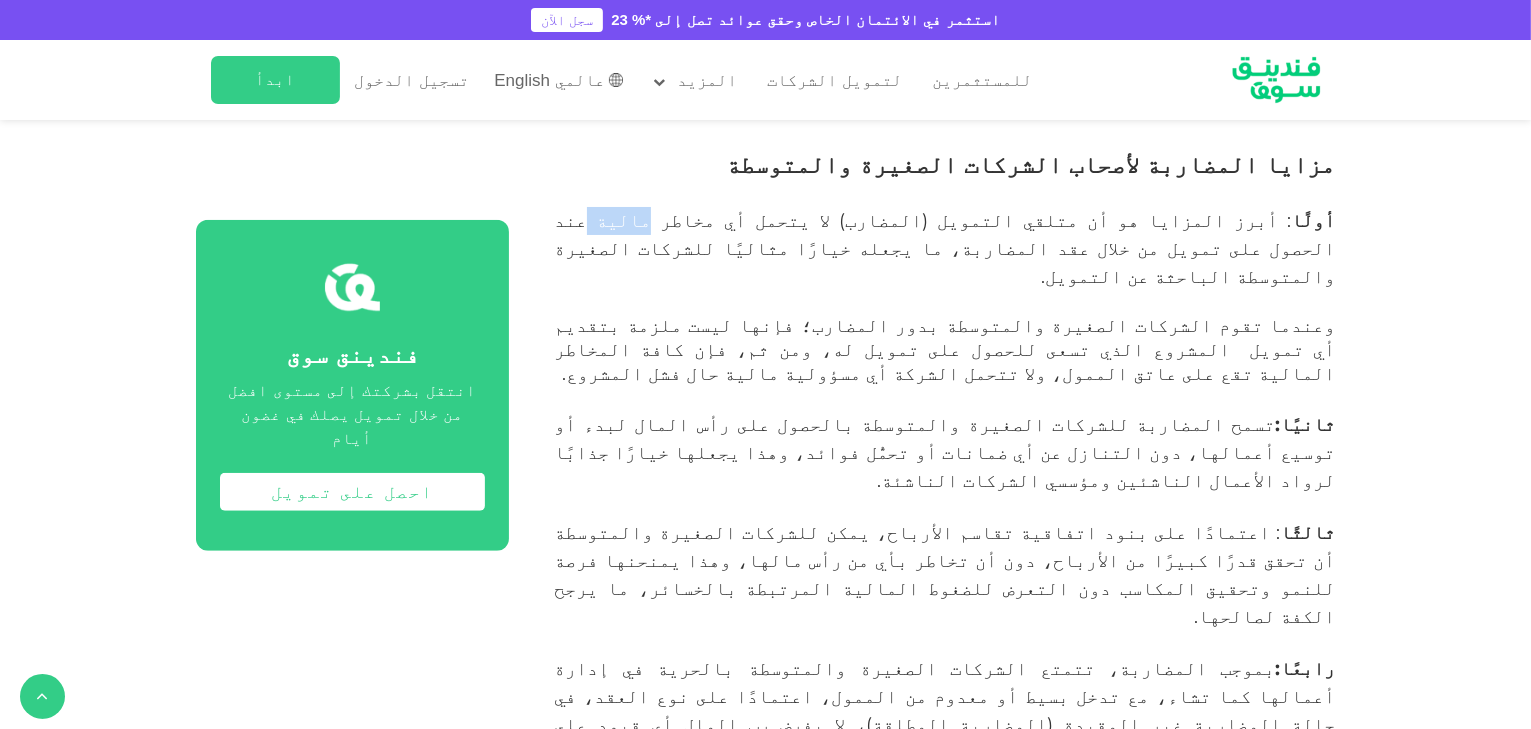 click on "أولًا : أبرز المزايا هو أن متلقي التمويل (المضارب) لا يتحمل أي مخاطر مالية عند الحصول على تمويل من خلال عقد المضاربة، ما يجعله خيارًا مثاليًا للشركات الصغيرة والمتوسطة الباحثة عن التمويل." at bounding box center (944, 249) 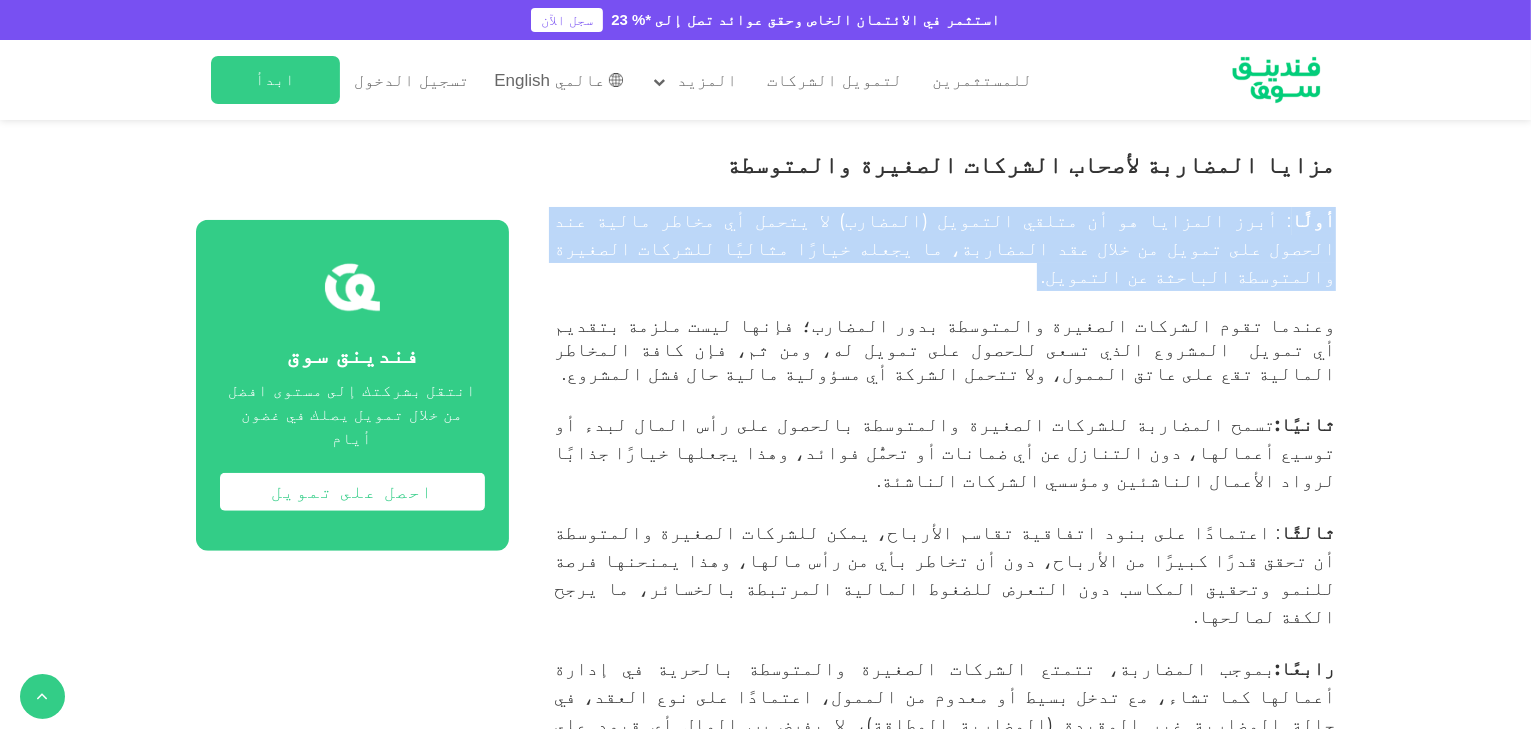 click on "أولًا : أبرز المزايا هو أن متلقي التمويل (المضارب) لا يتحمل أي مخاطر مالية عند الحصول على تمويل من خلال عقد المضاربة، ما يجعله خيارًا مثاليًا للشركات الصغيرة والمتوسطة الباحثة عن التمويل." at bounding box center (944, 249) 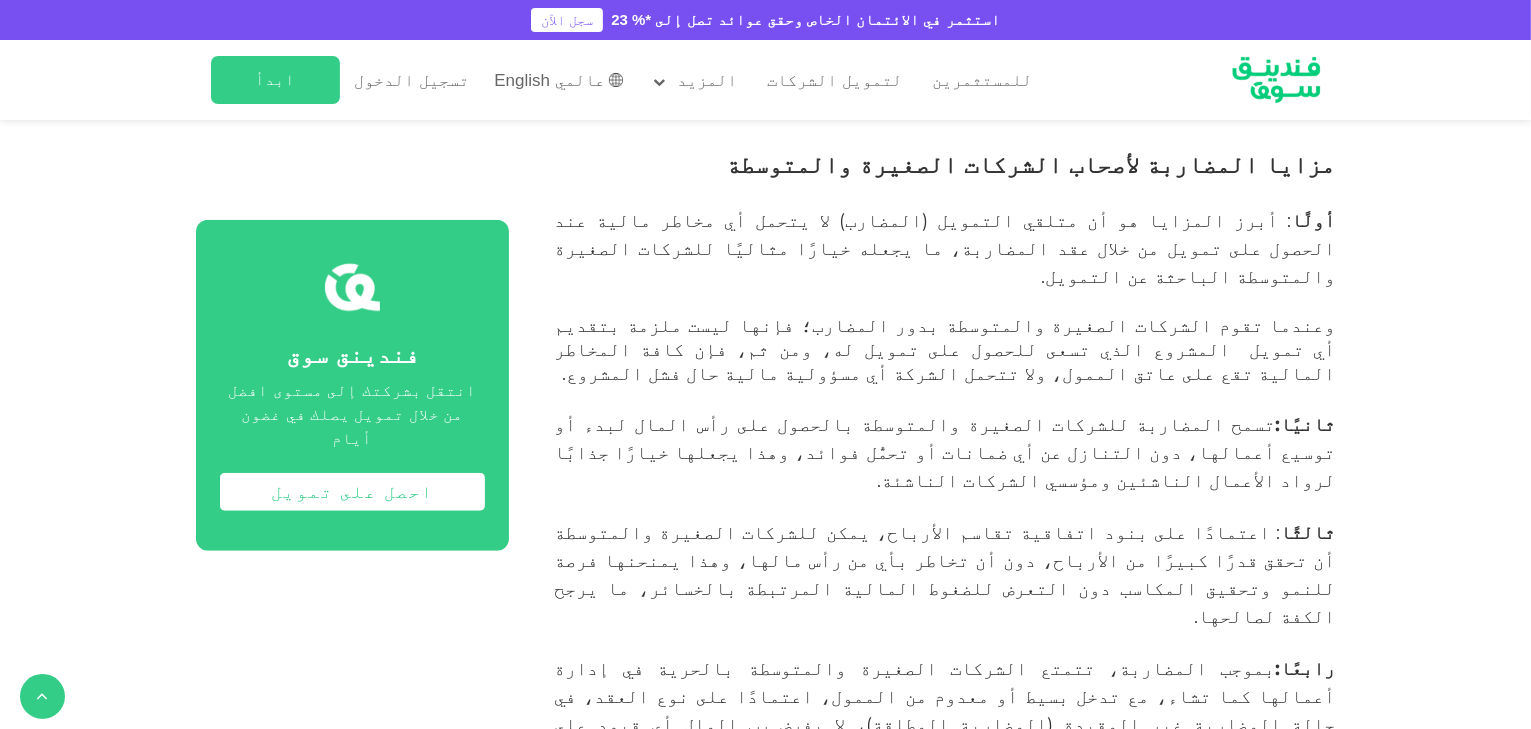 click at bounding box center [944, 303] 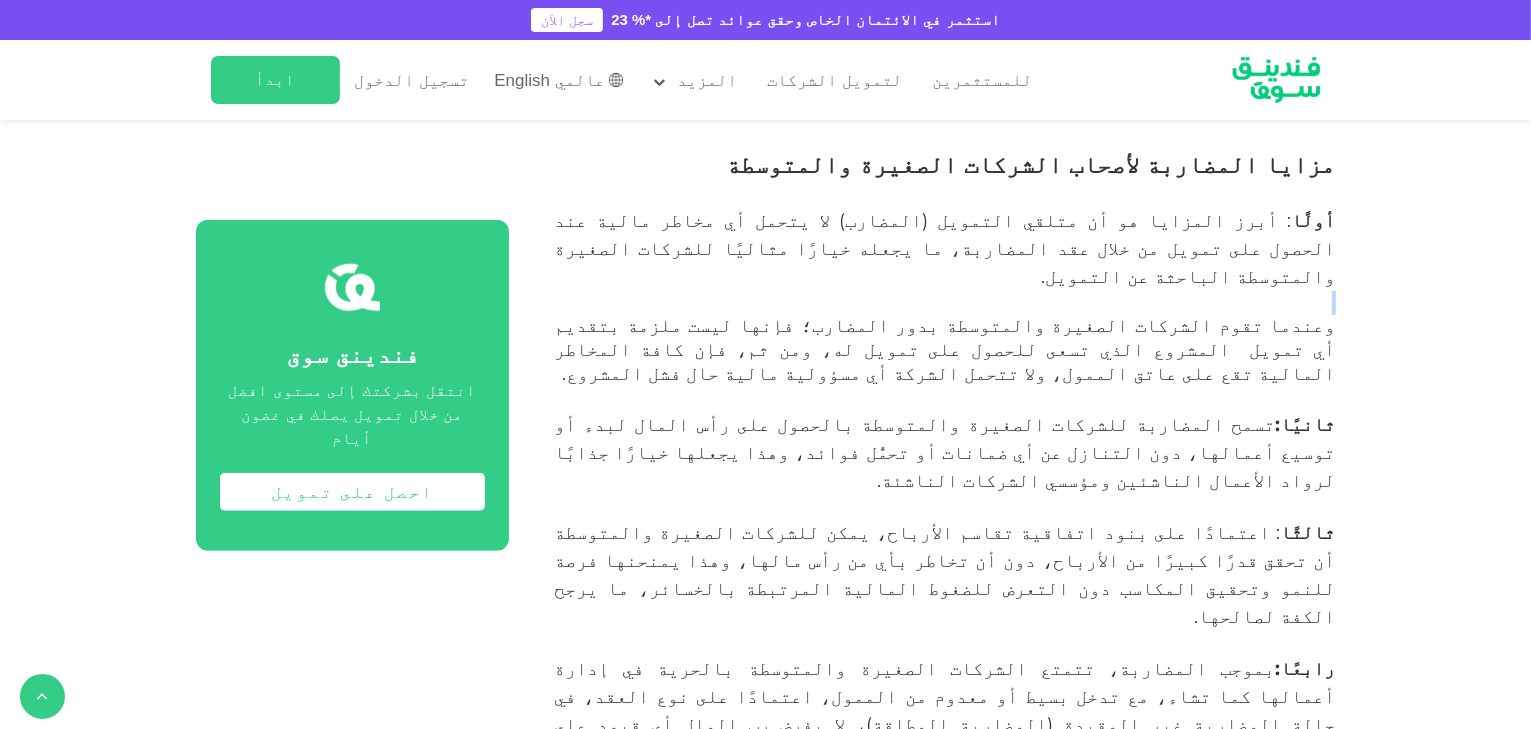 click at bounding box center [944, 303] 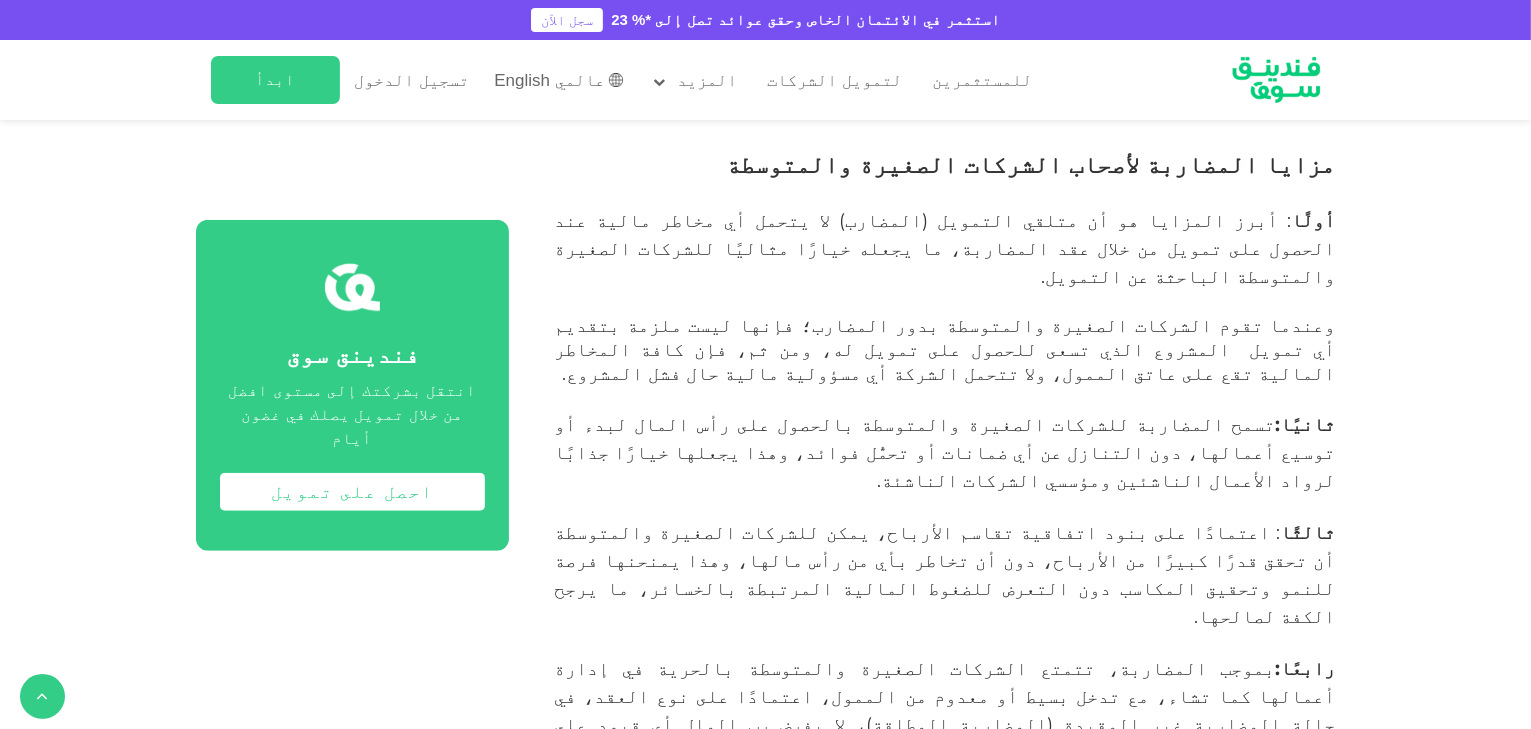 click on "وعندما تقوم الشركات الصغيرة والمتوسطة بدور المضارب؛ فإنها ليست ملزمة بتقديم أي تمويل    المشروع الذي تسعى للحصول على تمويل له، ومن ثم، فإن كافة المخاطر المالية تقع على عاتق الممول، ولا تتحمل الشركة أي مسؤولية مالية حال فشل المشروع." at bounding box center [944, 349] 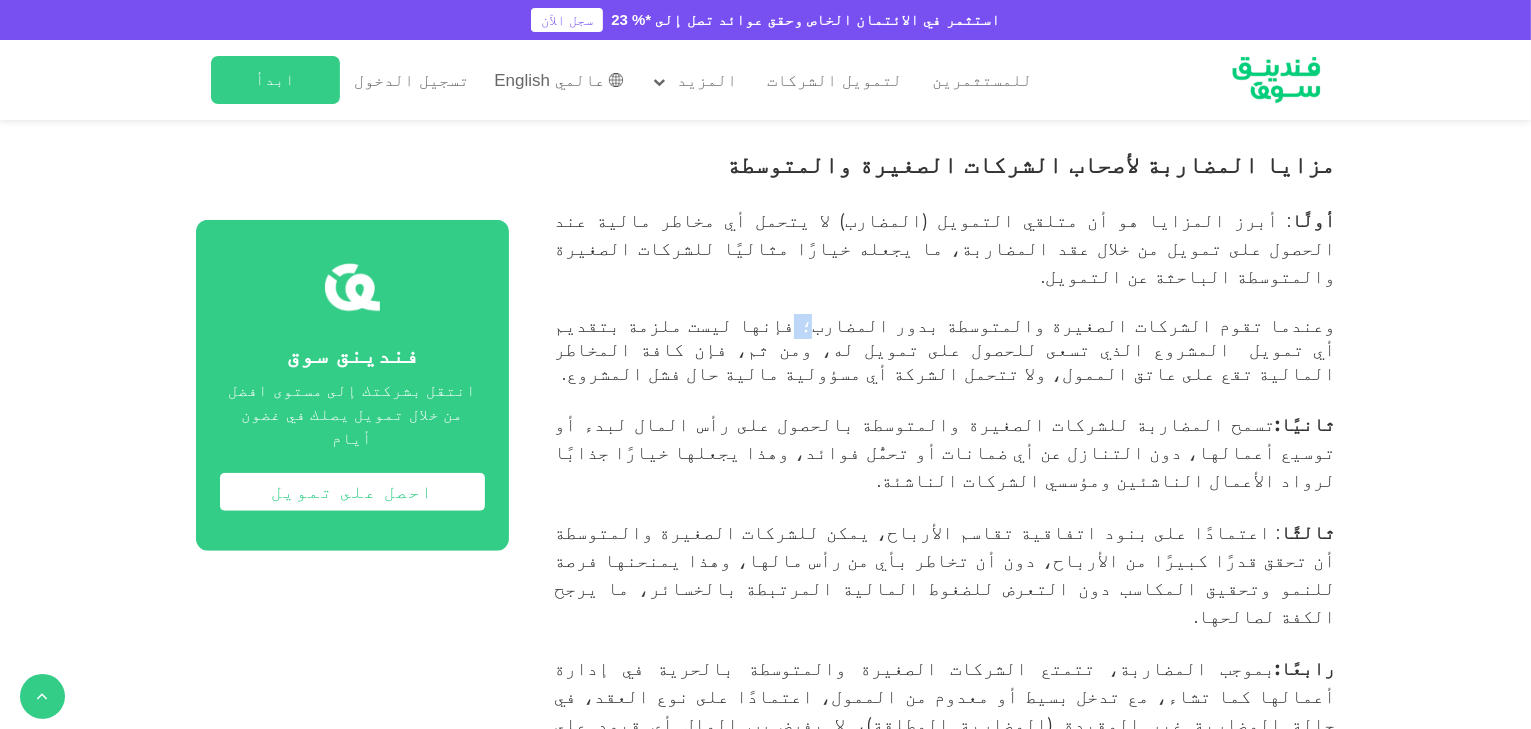 click on "وعندما تقوم الشركات الصغيرة والمتوسطة بدور المضارب؛ فإنها ليست ملزمة بتقديم أي تمويل    المشروع الذي تسعى للحصول على تمويل له، ومن ثم، فإن كافة المخاطر المالية تقع على عاتق الممول، ولا تتحمل الشركة أي مسؤولية مالية حال فشل المشروع." at bounding box center [944, 349] 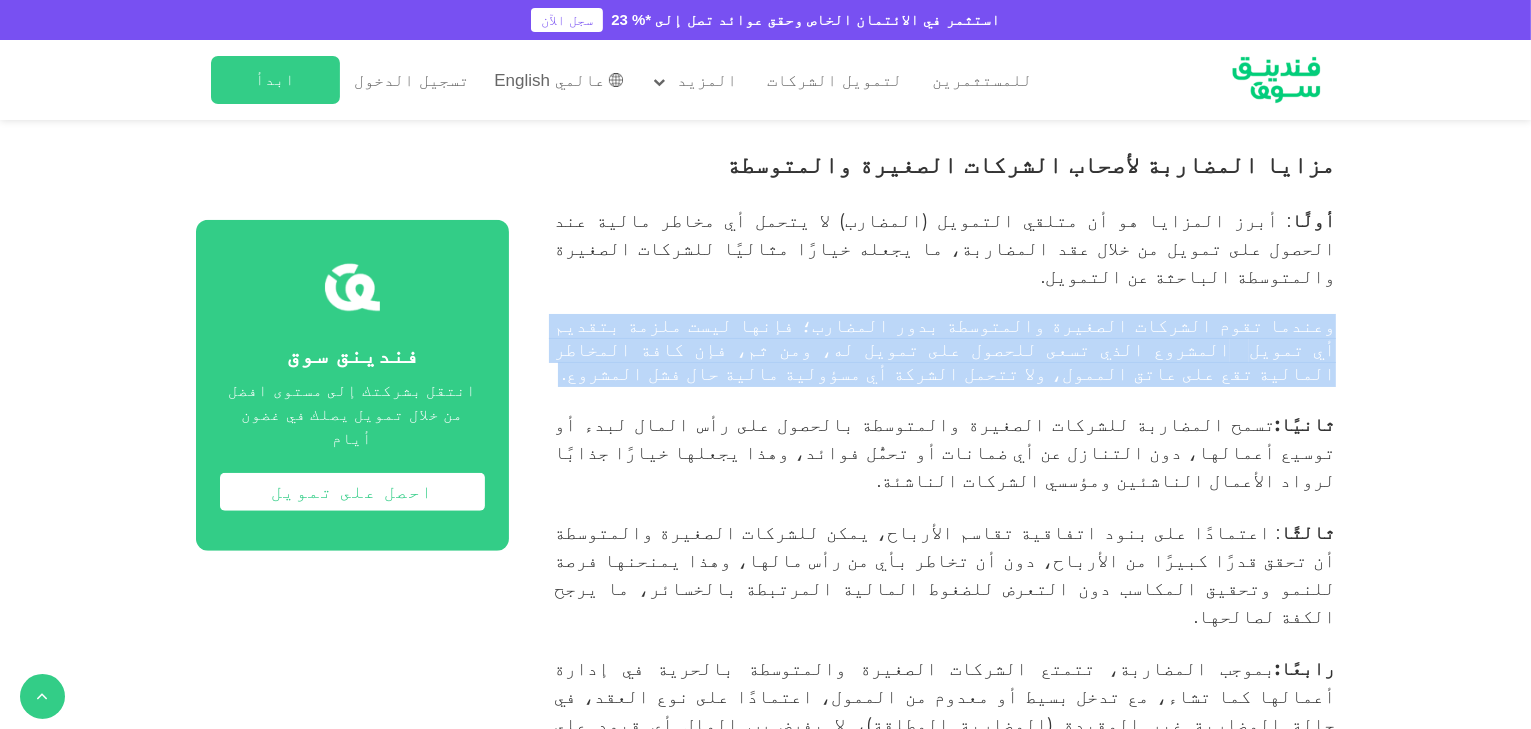 click on "وعندما تقوم الشركات الصغيرة والمتوسطة بدور المضارب؛ فإنها ليست ملزمة بتقديم أي تمويل    المشروع الذي تسعى للحصول على تمويل له، ومن ثم، فإن كافة المخاطر المالية تقع على عاتق الممول، ولا تتحمل الشركة أي مسؤولية مالية حال فشل المشروع." at bounding box center [944, 349] 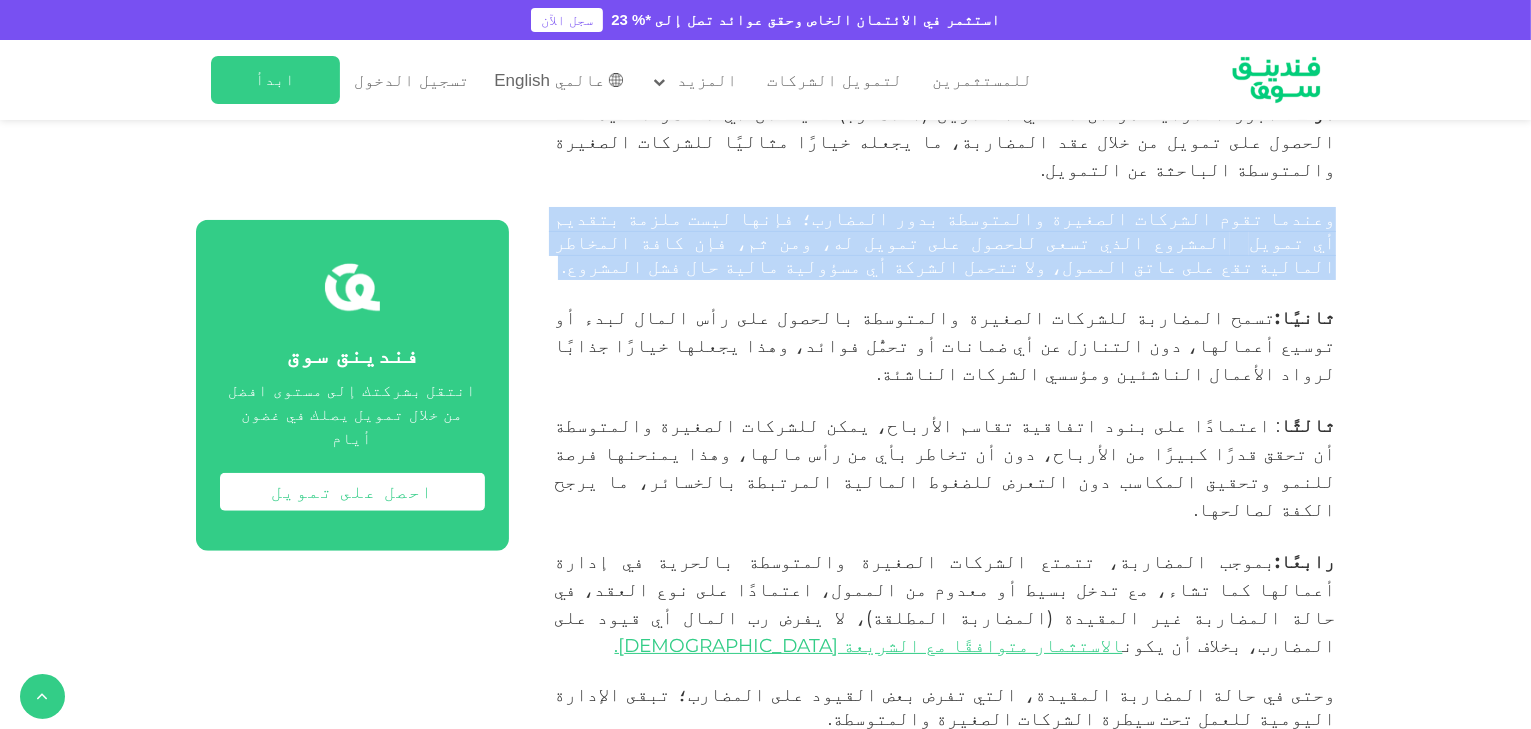 scroll, scrollTop: 1572, scrollLeft: 0, axis: vertical 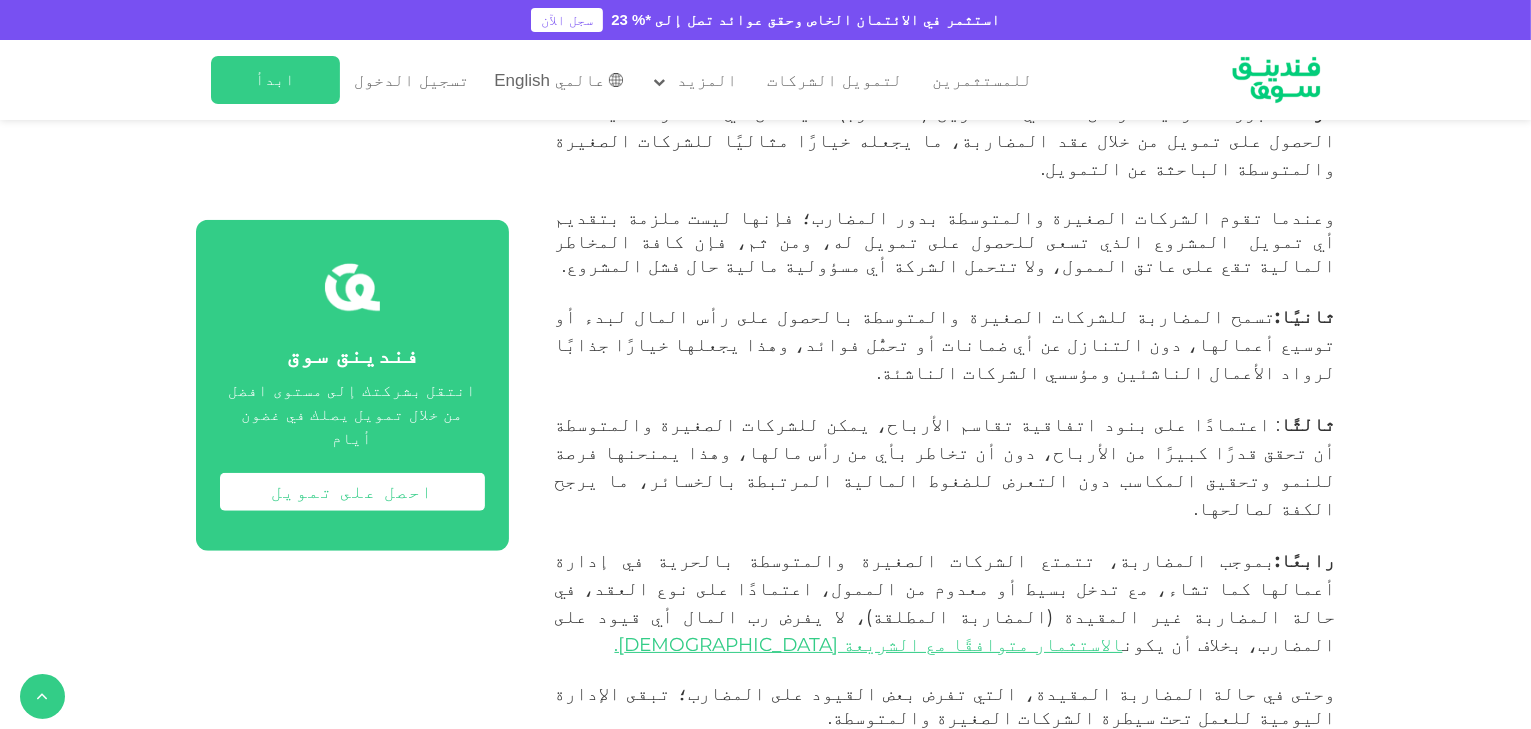 click on "ثانيًا:  تسمح المضاربة للشركات الصغيرة والمتوسطة بالحصول على رأس المال لبدء أو توسيع أعمالها، دون التنازل عن أي ضمانات أو تحمُّل فوائد، وهذا يجعلها خيارًا جذابًا لرواد الأعمال الناشئين ومؤسسي الشركات الناشئة." at bounding box center (944, 345) 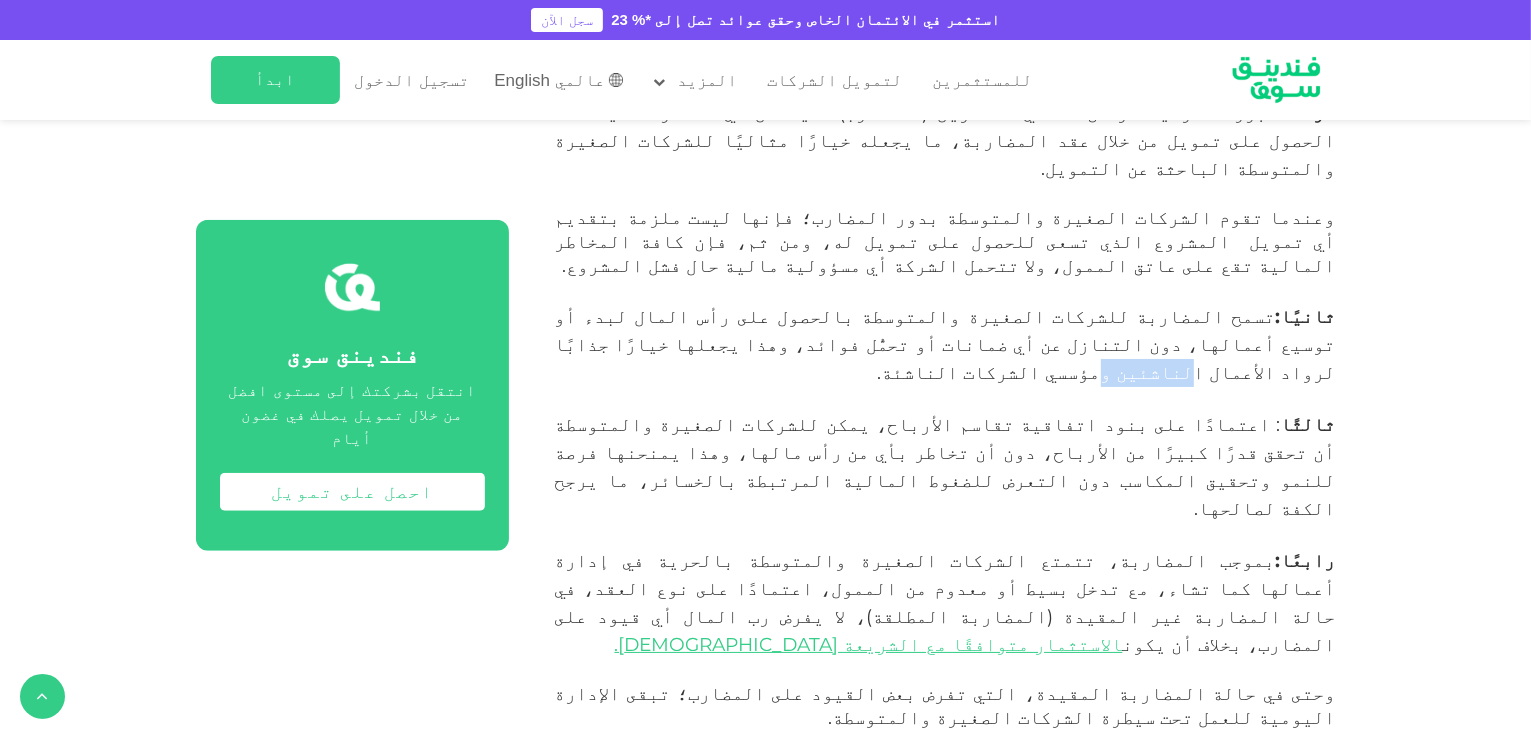 click on "ثانيًا:  تسمح المضاربة للشركات الصغيرة والمتوسطة بالحصول على رأس المال لبدء أو توسيع أعمالها، دون التنازل عن أي ضمانات أو تحمُّل فوائد، وهذا يجعلها خيارًا جذابًا لرواد الأعمال الناشئين ومؤسسي الشركات الناشئة." at bounding box center [944, 345] 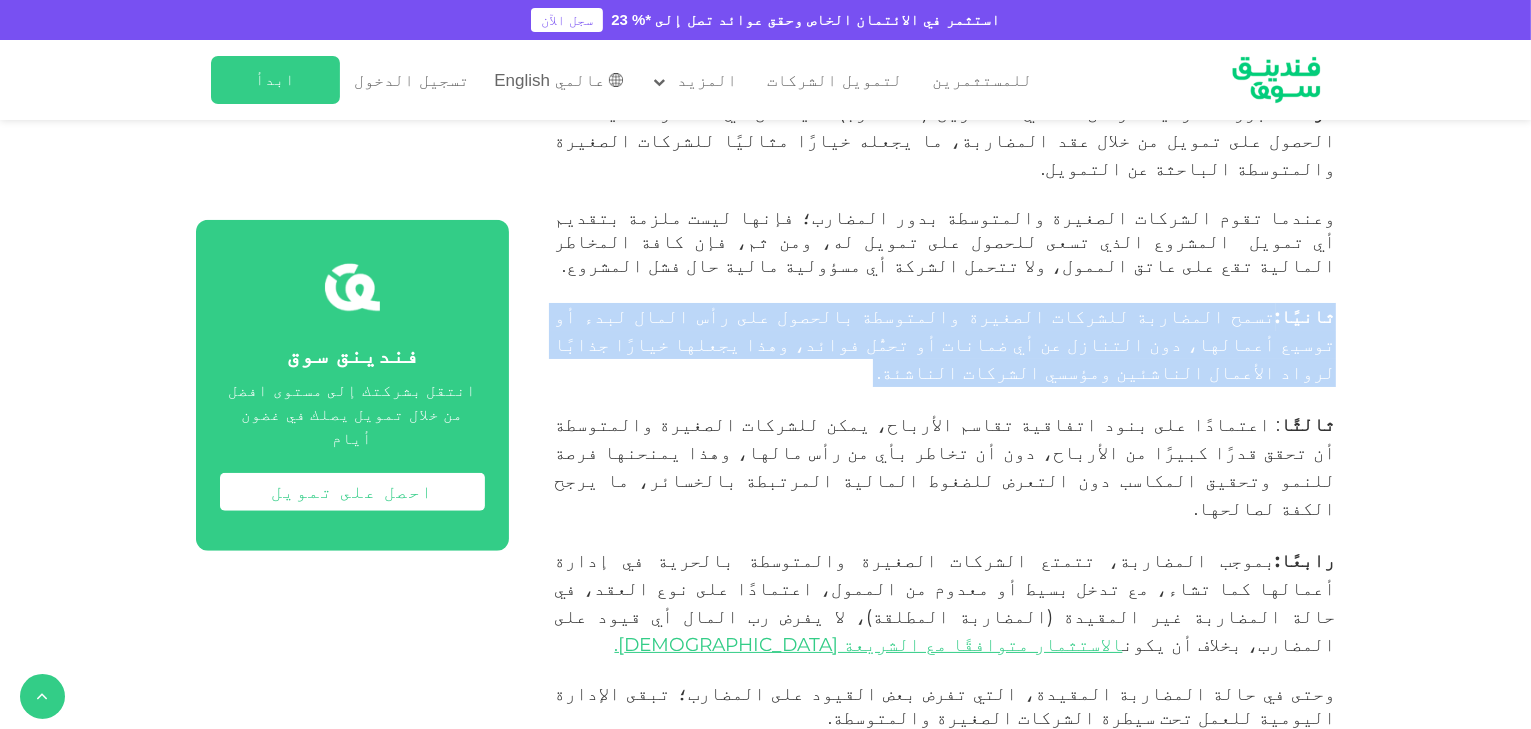 click on "ثانيًا:  تسمح المضاربة للشركات الصغيرة والمتوسطة بالحصول على رأس المال لبدء أو توسيع أعمالها، دون التنازل عن أي ضمانات أو تحمُّل فوائد، وهذا يجعلها خيارًا جذابًا لرواد الأعمال الناشئين ومؤسسي الشركات الناشئة." at bounding box center [944, 345] 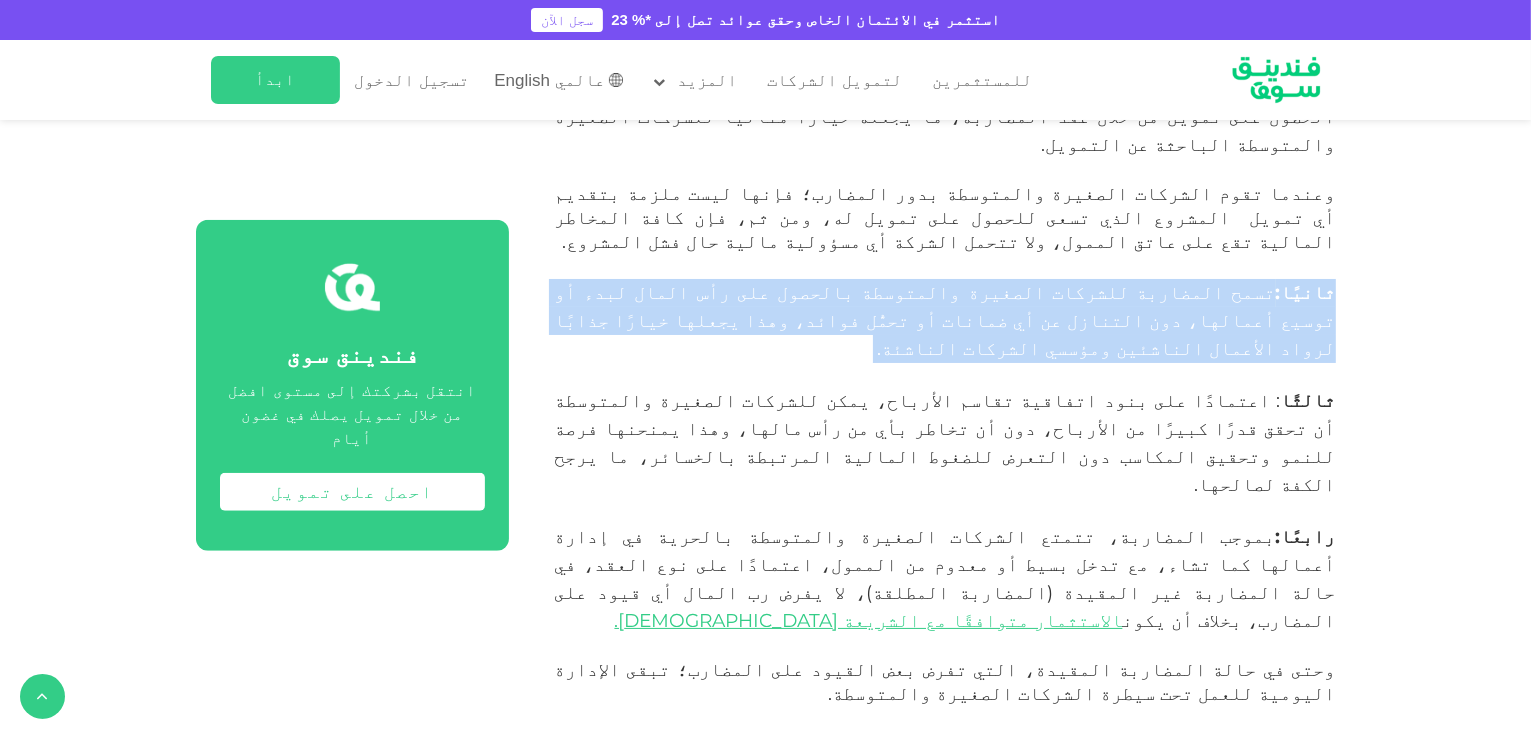 scroll, scrollTop: 1604, scrollLeft: 0, axis: vertical 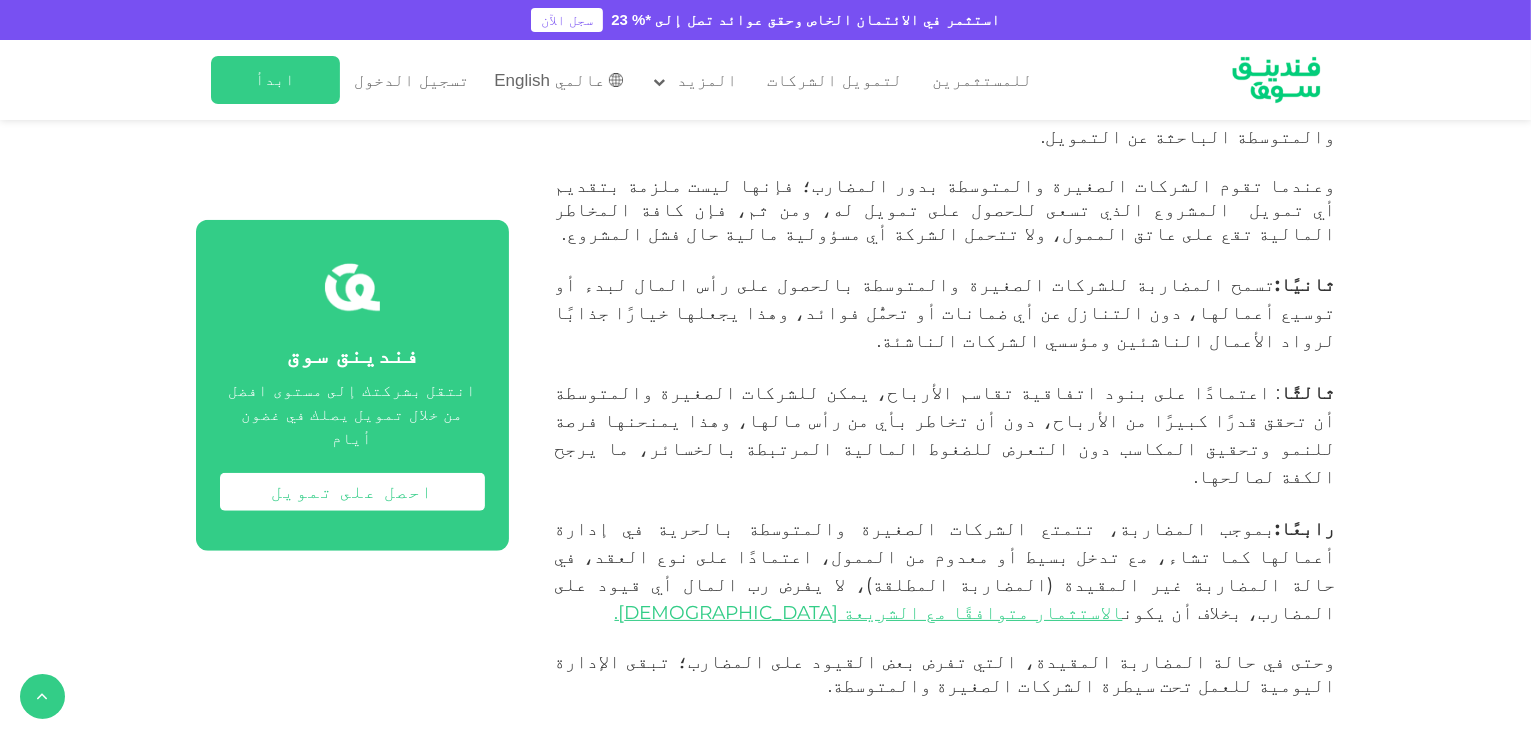 click on ": اعتمادًا على بنود اتفاقية تقاسم الأرباح، يمكن للشركات الصغيرة والمتوسطة أن تحقق قدرًا كبيرًا من الأرباح، دون أن تخاطر بأي من رأس مالها، وهذا يمنحنها فرصة للنمو وتحقيق المكاسب دون التعرض للضغوط المالية المرتبطة بالخسائر، ما يرجح الكفة لصالحها." at bounding box center (944, 434) 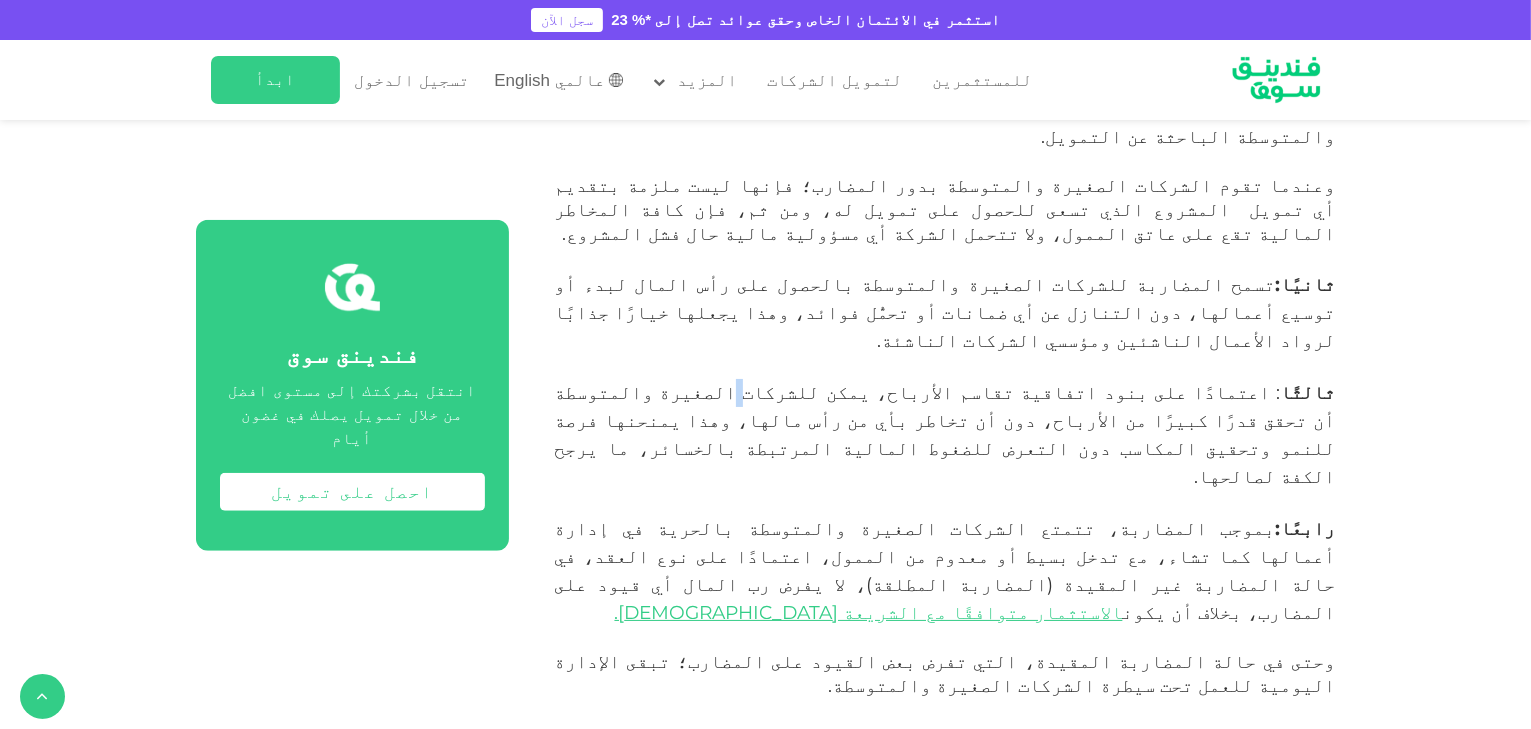 click on ": اعتمادًا على بنود اتفاقية تقاسم الأرباح، يمكن للشركات الصغيرة والمتوسطة أن تحقق قدرًا كبيرًا من الأرباح، دون أن تخاطر بأي من رأس مالها، وهذا يمنحنها فرصة للنمو وتحقيق المكاسب دون التعرض للضغوط المالية المرتبطة بالخسائر، ما يرجح الكفة لصالحها." at bounding box center (944, 434) 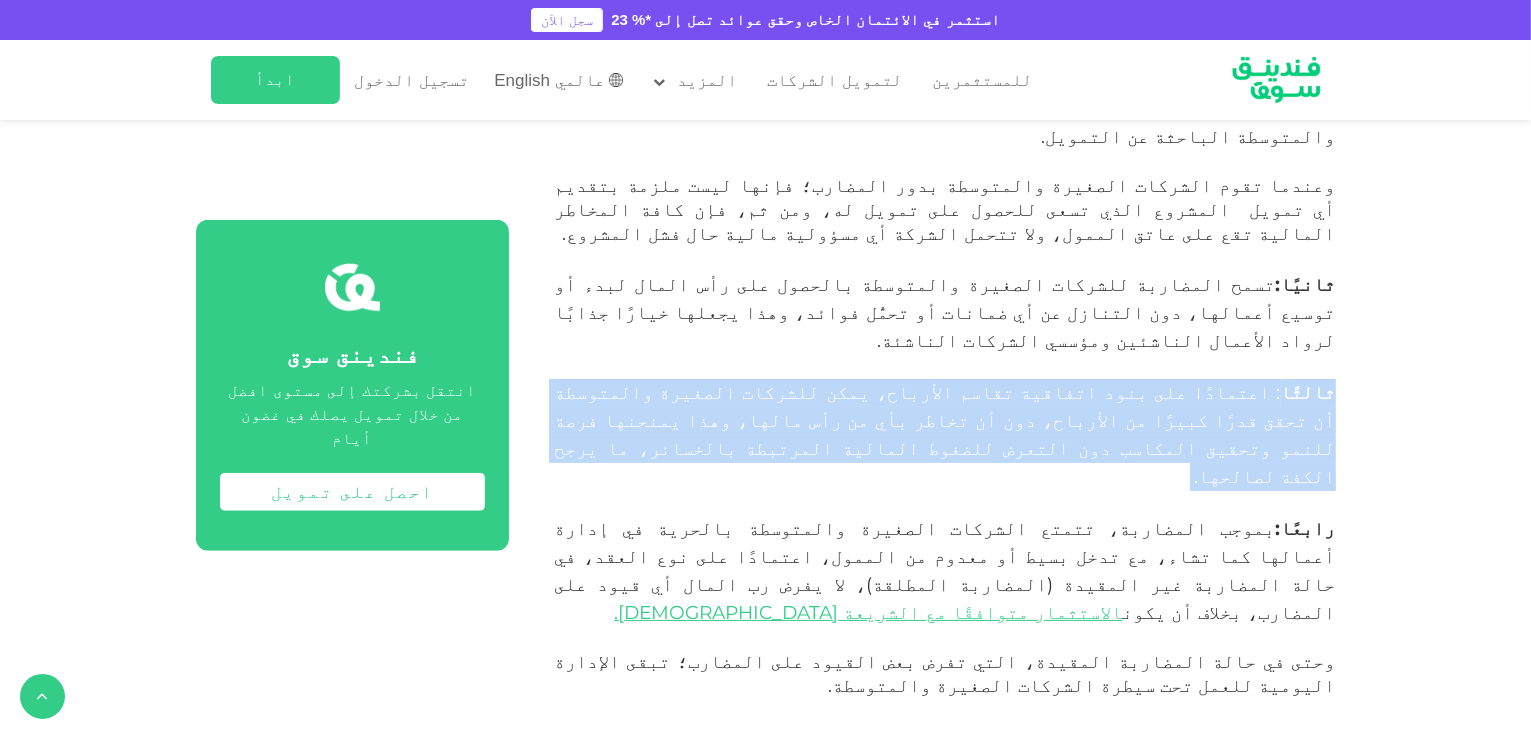 click on ": اعتمادًا على بنود اتفاقية تقاسم الأرباح، يمكن للشركات الصغيرة والمتوسطة أن تحقق قدرًا كبيرًا من الأرباح، دون أن تخاطر بأي من رأس مالها، وهذا يمنحنها فرصة للنمو وتحقيق المكاسب دون التعرض للضغوط المالية المرتبطة بالخسائر، ما يرجح الكفة لصالحها." at bounding box center (944, 434) 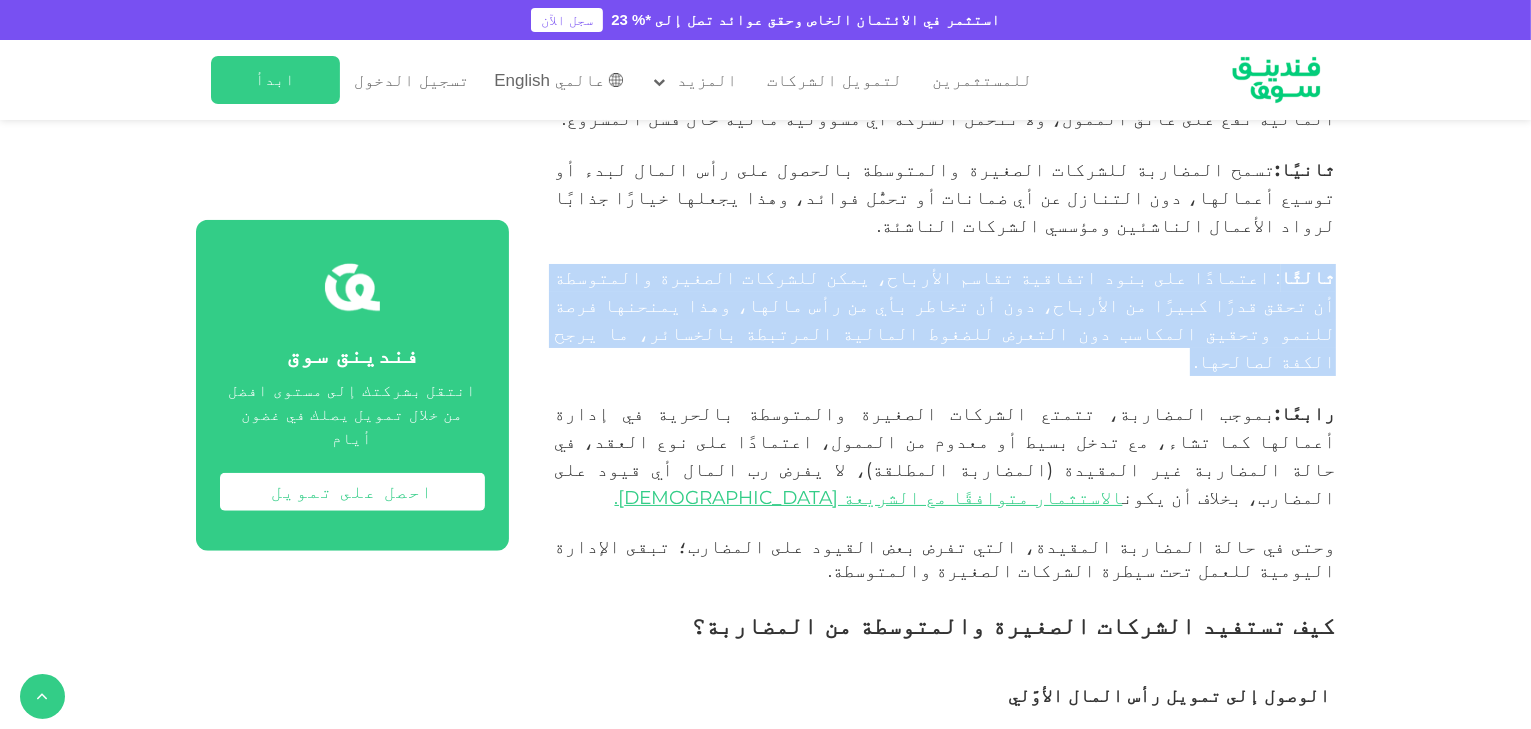 scroll, scrollTop: 1720, scrollLeft: 0, axis: vertical 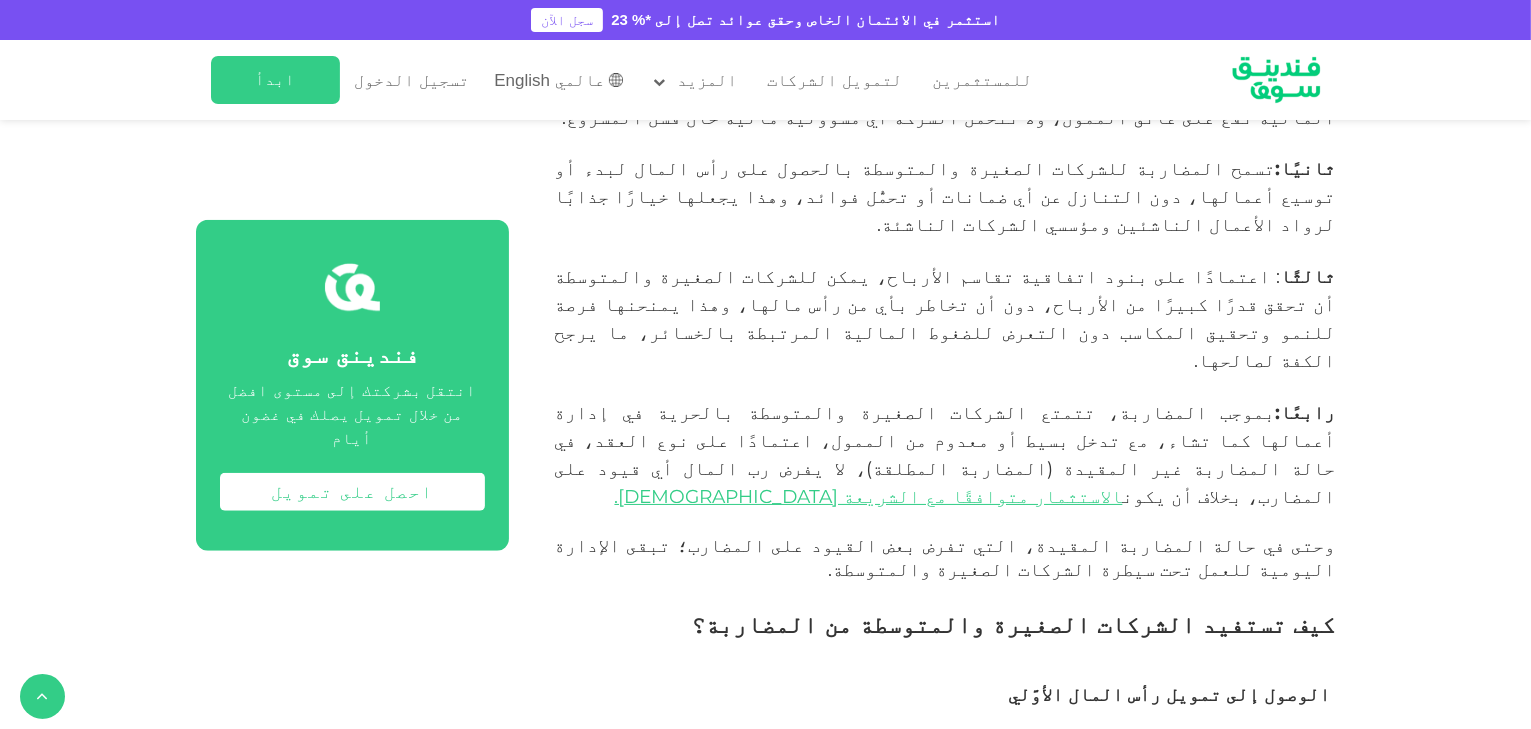 click on "بموجب المضاربة، تتمتع الشركات الصغيرة والمتوسطة بالحرية في إدارة أعمالها كما تشاء، مع تدخل بسيط أو معدوم من الممول، اعتمادًا على نوع العقد، في حالة المضاربة غير المقيدة (المضاربة المطلقة)، لا يفرض رب المال أي قيود على المضارب، بخلاف أن يكون  الاستثمار متوافقًا مع الشريعة [DEMOGRAPHIC_DATA]." at bounding box center [944, 454] 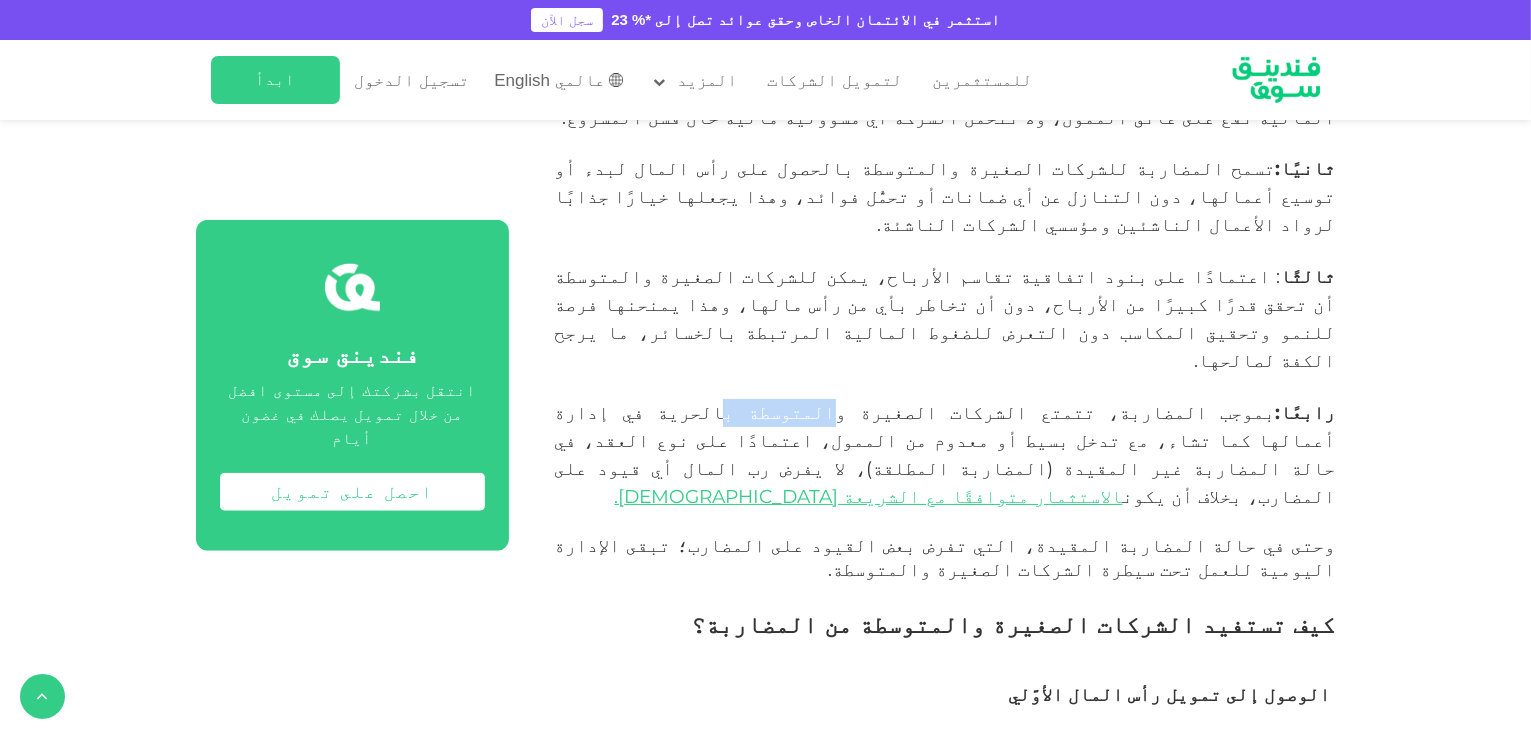 click on "بموجب المضاربة، تتمتع الشركات الصغيرة والمتوسطة بالحرية في إدارة أعمالها كما تشاء، مع تدخل بسيط أو معدوم من الممول، اعتمادًا على نوع العقد، في حالة المضاربة غير المقيدة (المضاربة المطلقة)، لا يفرض رب المال أي قيود على المضارب، بخلاف أن يكون  الاستثمار متوافقًا مع الشريعة [DEMOGRAPHIC_DATA]." at bounding box center [944, 454] 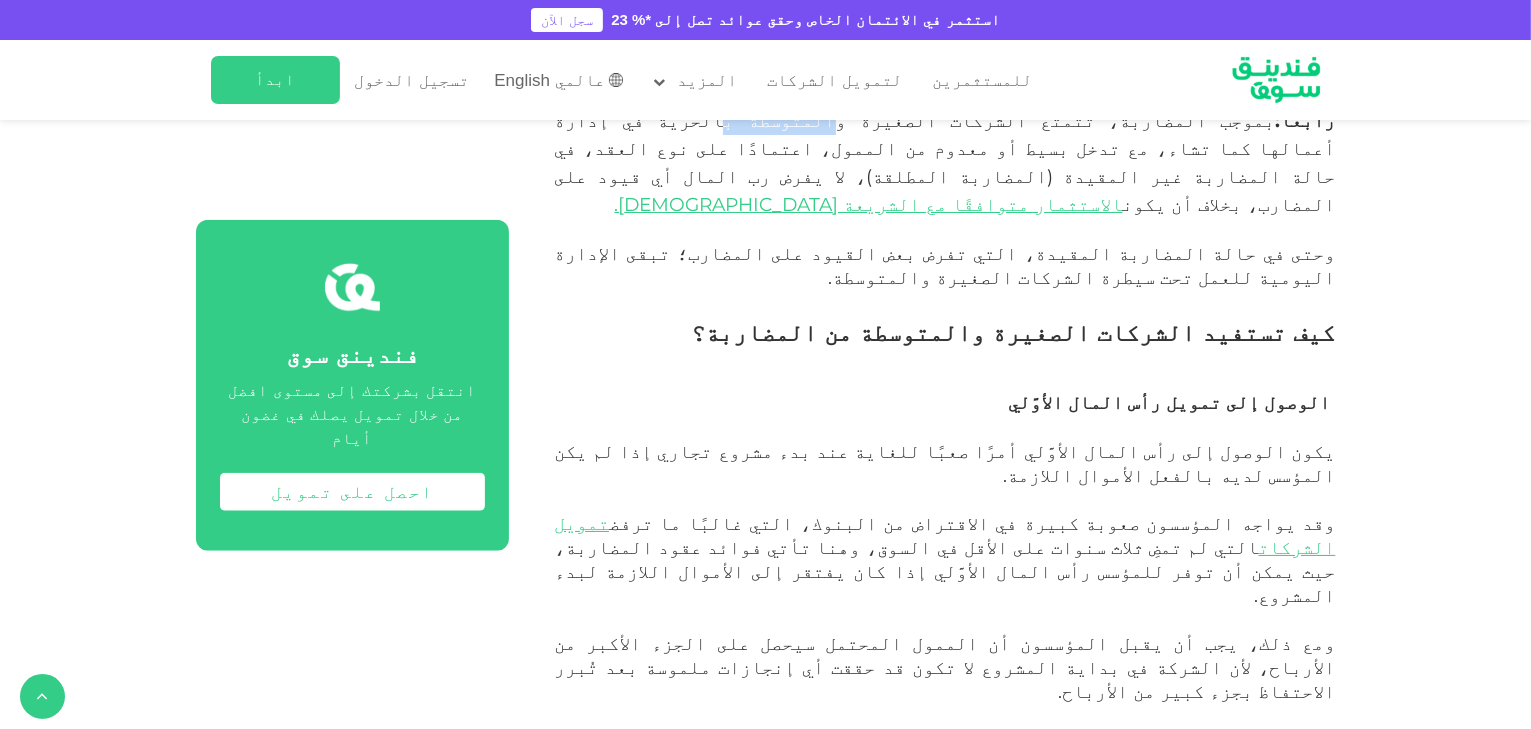 scroll, scrollTop: 2014, scrollLeft: 0, axis: vertical 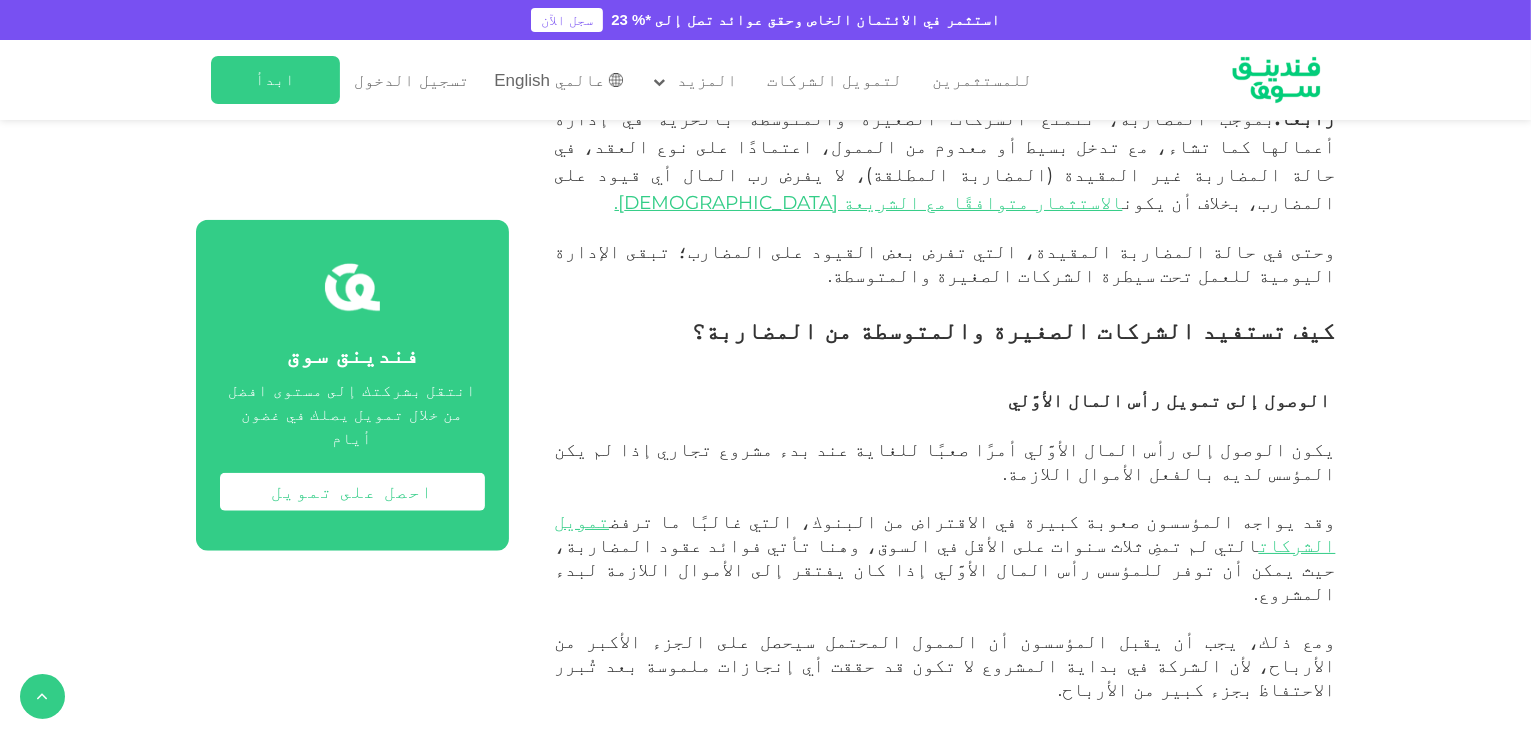 click on "وقد يواجه المؤسسون صعوبة كبيرة في الاقتراض من البنوك، التي غالبًا ما ترفض  تمويل الشركات  التي لم تمضِ ثلاث سنوات على الأقل في السوق، وهنا تأتي فوائد عقود المضاربة، حيث يمكن أن توفر للمؤسس رأس المال الأوَّلي إذا كان يفتقر إلى الأموال اللازمة لبدء المشروع." at bounding box center [944, 557] 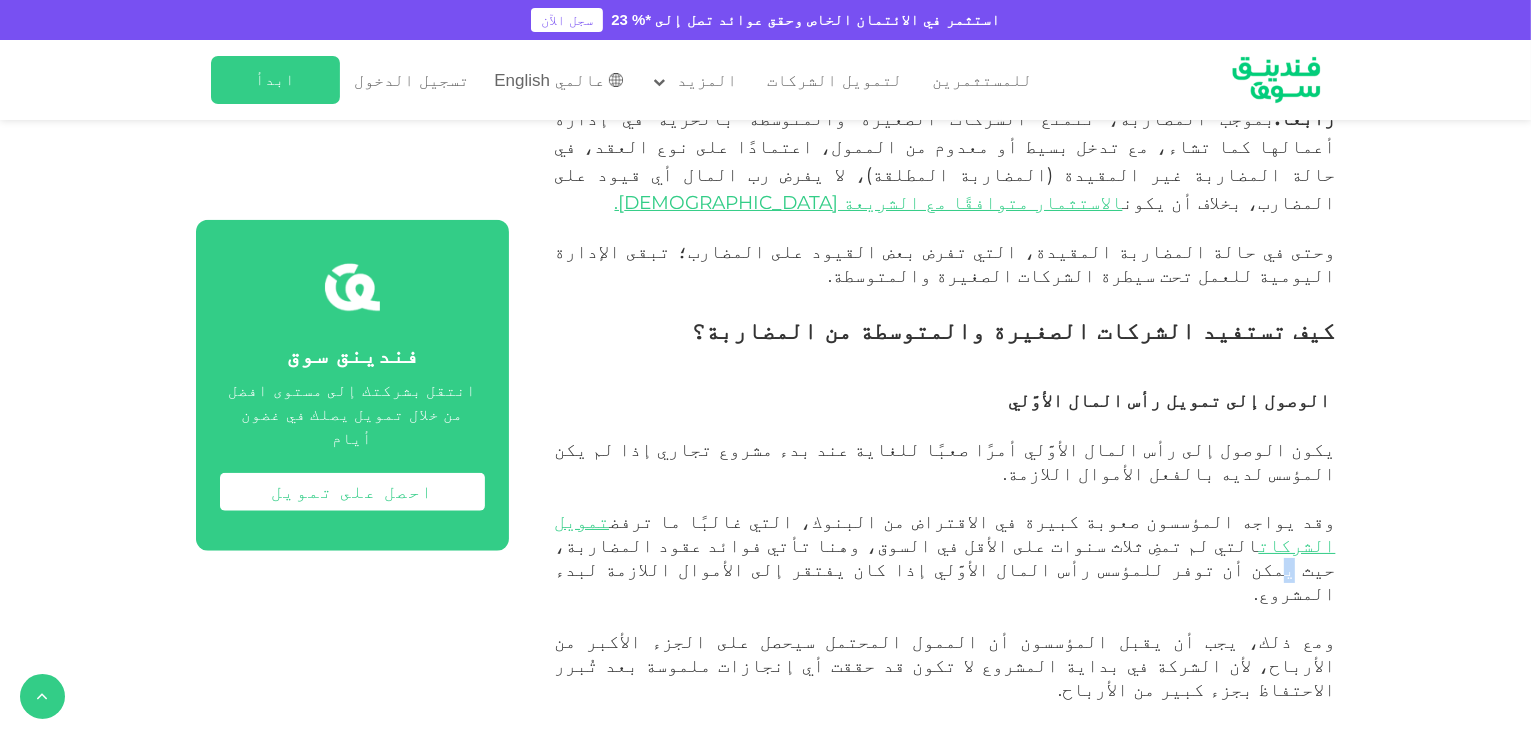 click on "وقد يواجه المؤسسون صعوبة كبيرة في الاقتراض من البنوك، التي غالبًا ما ترفض  تمويل الشركات  التي لم تمضِ ثلاث سنوات على الأقل في السوق، وهنا تأتي فوائد عقود المضاربة، حيث يمكن أن توفر للمؤسس رأس المال الأوَّلي إذا كان يفتقر إلى الأموال اللازمة لبدء المشروع." at bounding box center [944, 557] 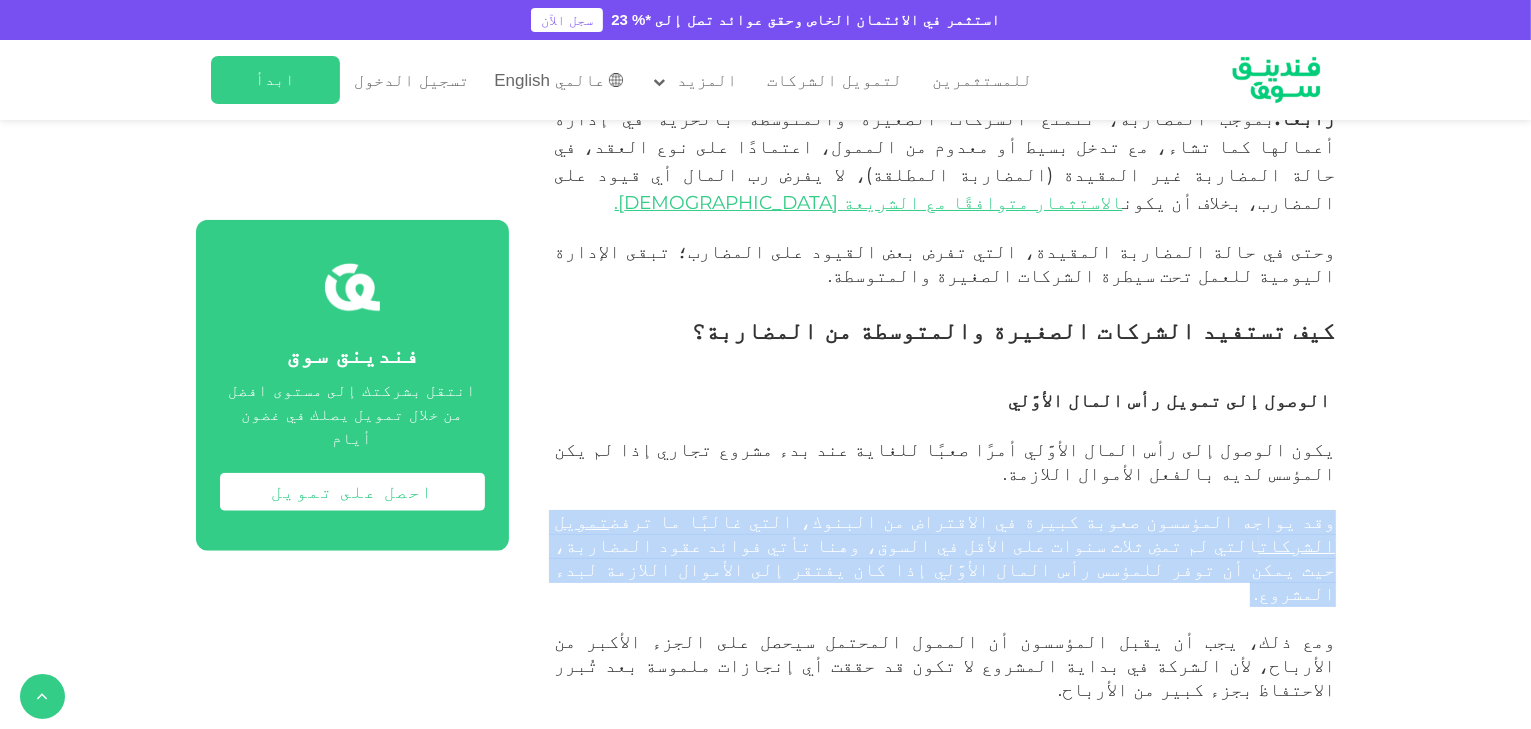 click on "وقد يواجه المؤسسون صعوبة كبيرة في الاقتراض من البنوك، التي غالبًا ما ترفض  تمويل الشركات  التي لم تمضِ ثلاث سنوات على الأقل في السوق، وهنا تأتي فوائد عقود المضاربة، حيث يمكن أن توفر للمؤسس رأس المال الأوَّلي إذا كان يفتقر إلى الأموال اللازمة لبدء المشروع." at bounding box center (944, 557) 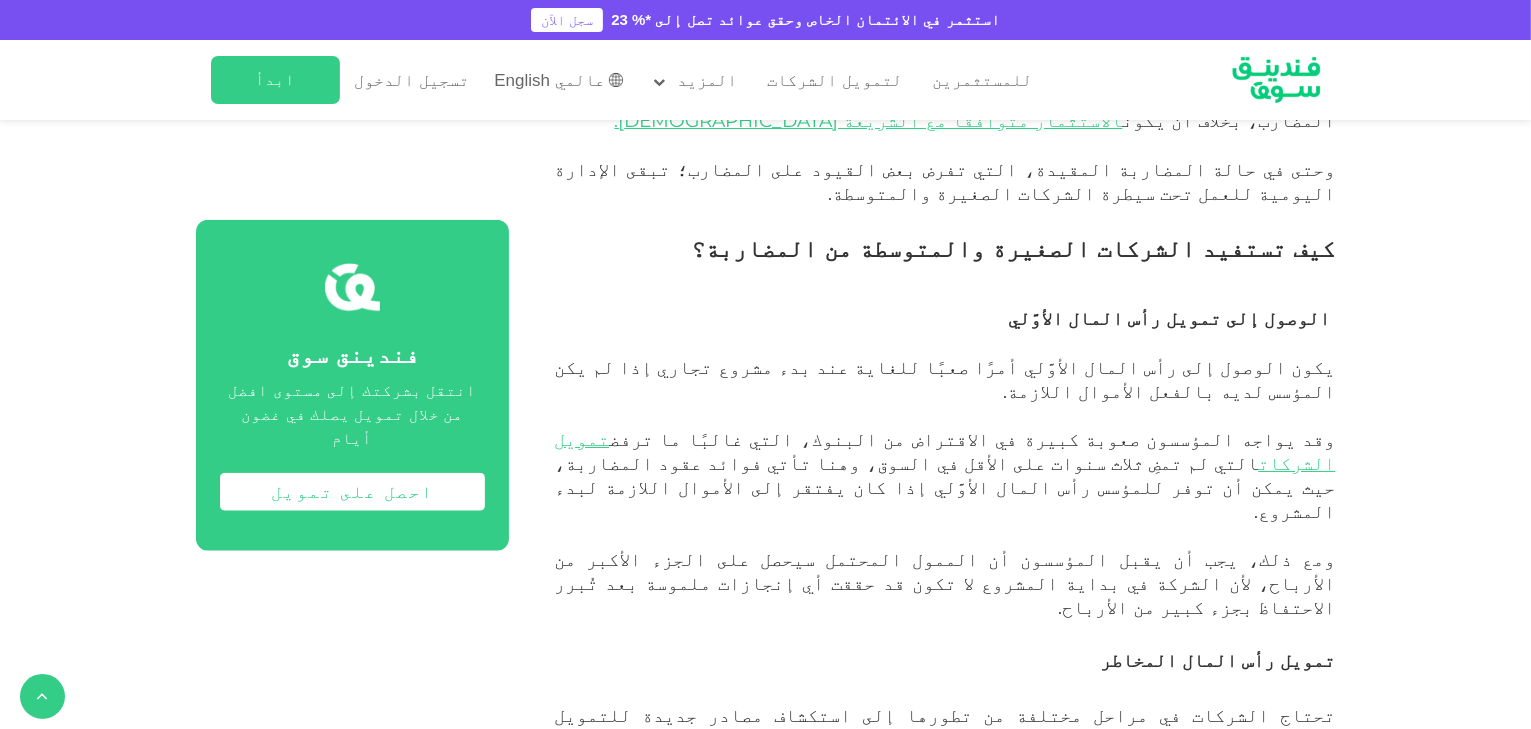 click on "ومع ذلك، يجب أن يقبل المؤسسون أن الممول المحتمل سيحصل على الجزء الأكبر من الأرباح، لأن الشركة في بداية المشروع لا تكون قد حققت أي إنجازات ملموسة بعد تُبرر الاحتفاظ بجزء كبير من الأرباح." at bounding box center [944, 583] 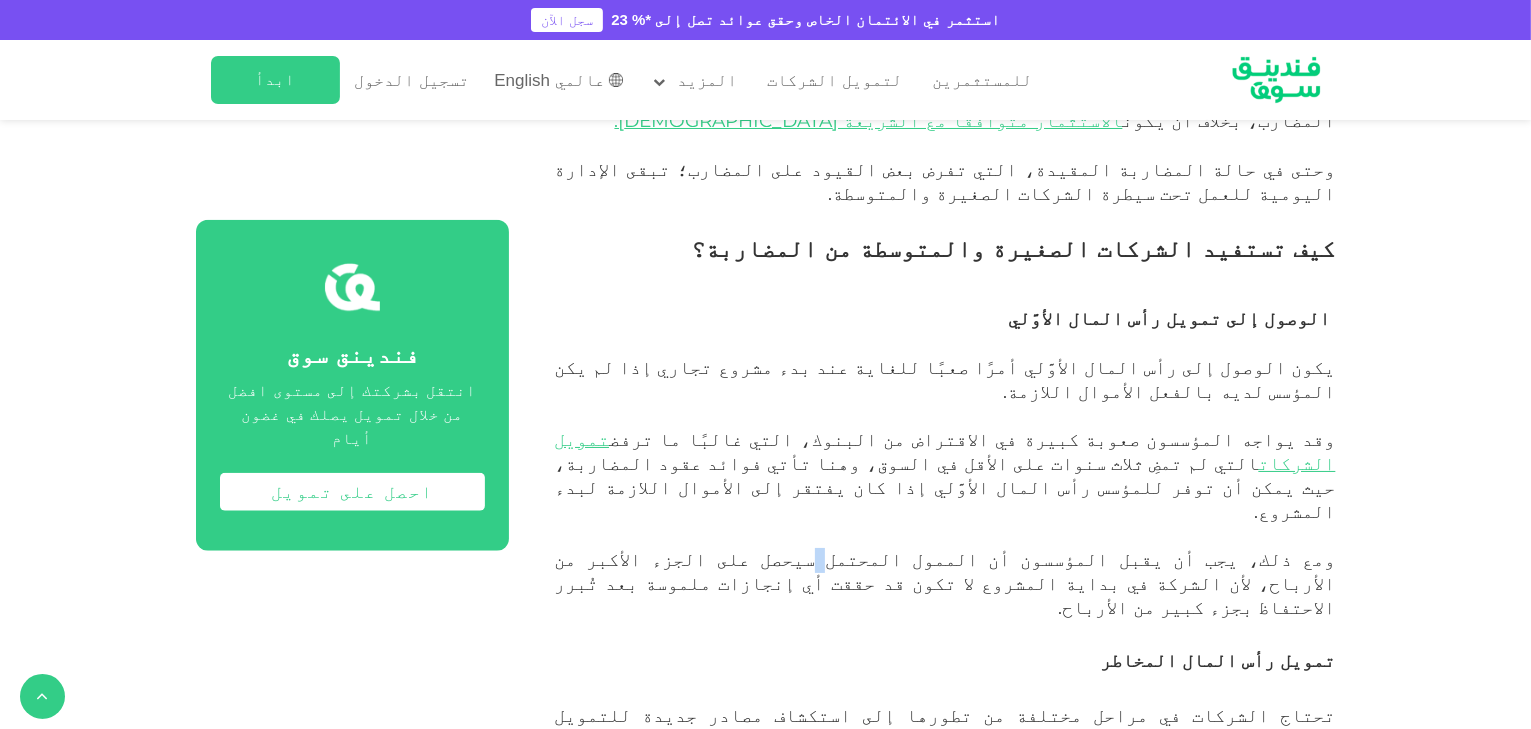 click on "ومع ذلك، يجب أن يقبل المؤسسون أن الممول المحتمل سيحصل على الجزء الأكبر من الأرباح، لأن الشركة في بداية المشروع لا تكون قد حققت أي إنجازات ملموسة بعد تُبرر الاحتفاظ بجزء كبير من الأرباح." at bounding box center (944, 583) 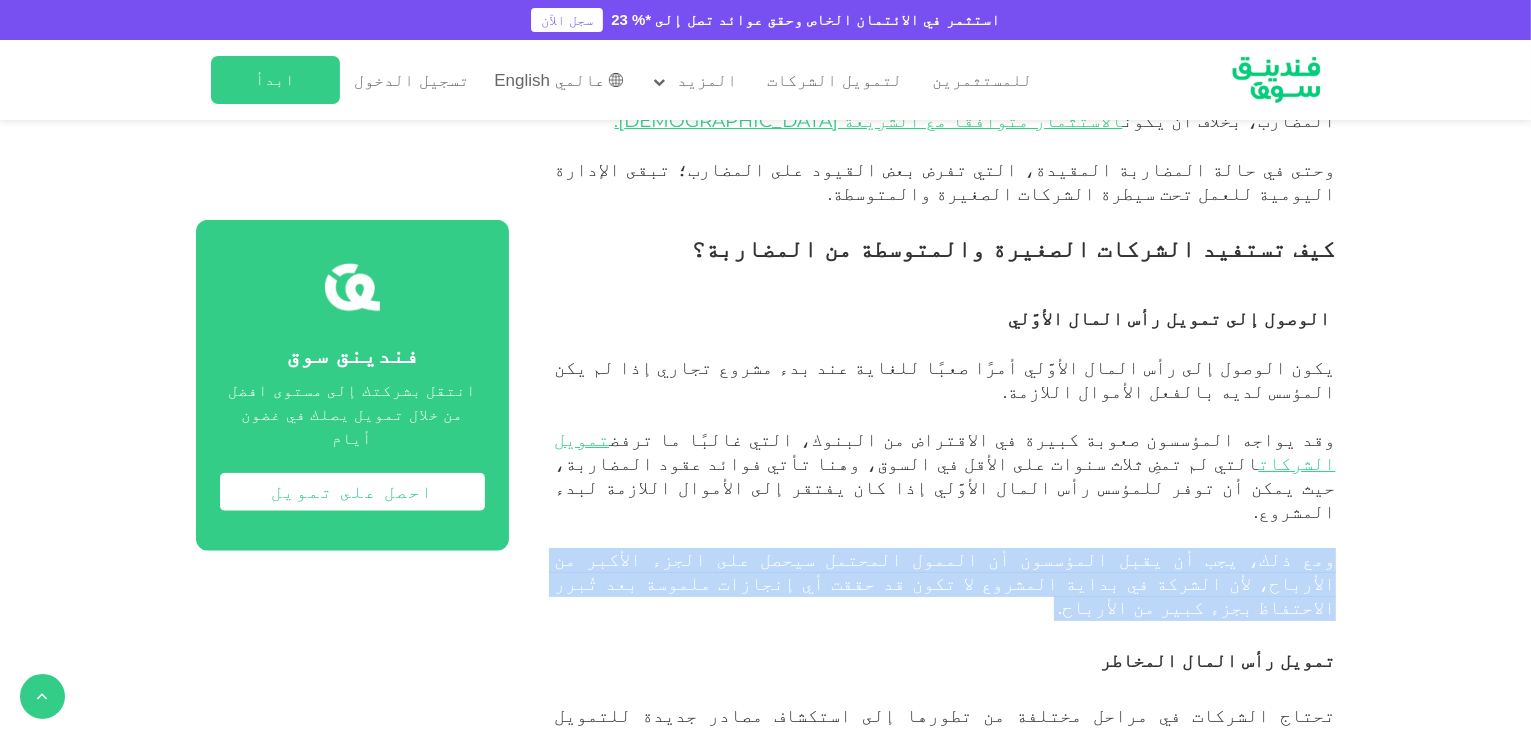 click on "ومع ذلك، يجب أن يقبل المؤسسون أن الممول المحتمل سيحصل على الجزء الأكبر من الأرباح، لأن الشركة في بداية المشروع لا تكون قد حققت أي إنجازات ملموسة بعد تُبرر الاحتفاظ بجزء كبير من الأرباح." at bounding box center (944, 583) 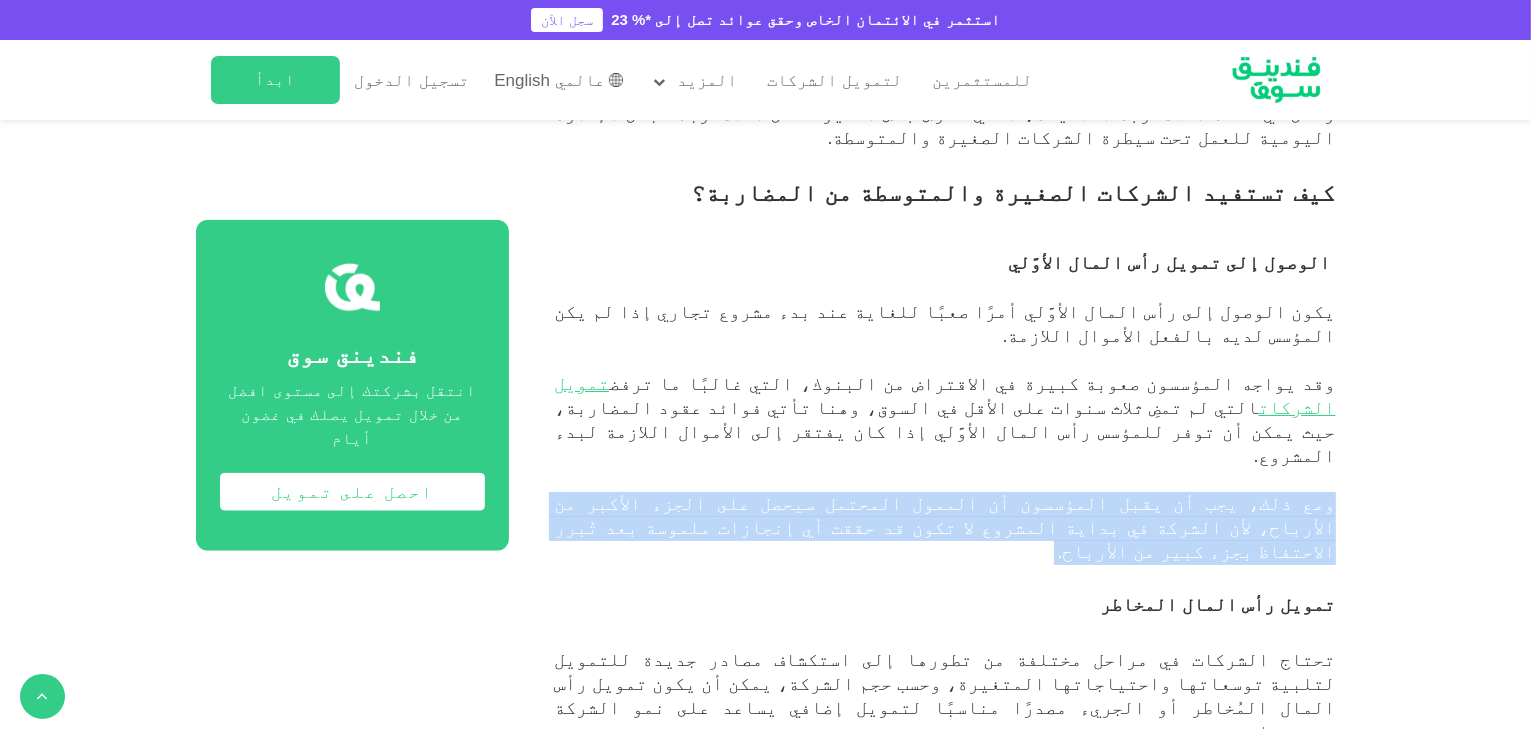 scroll, scrollTop: 2153, scrollLeft: 0, axis: vertical 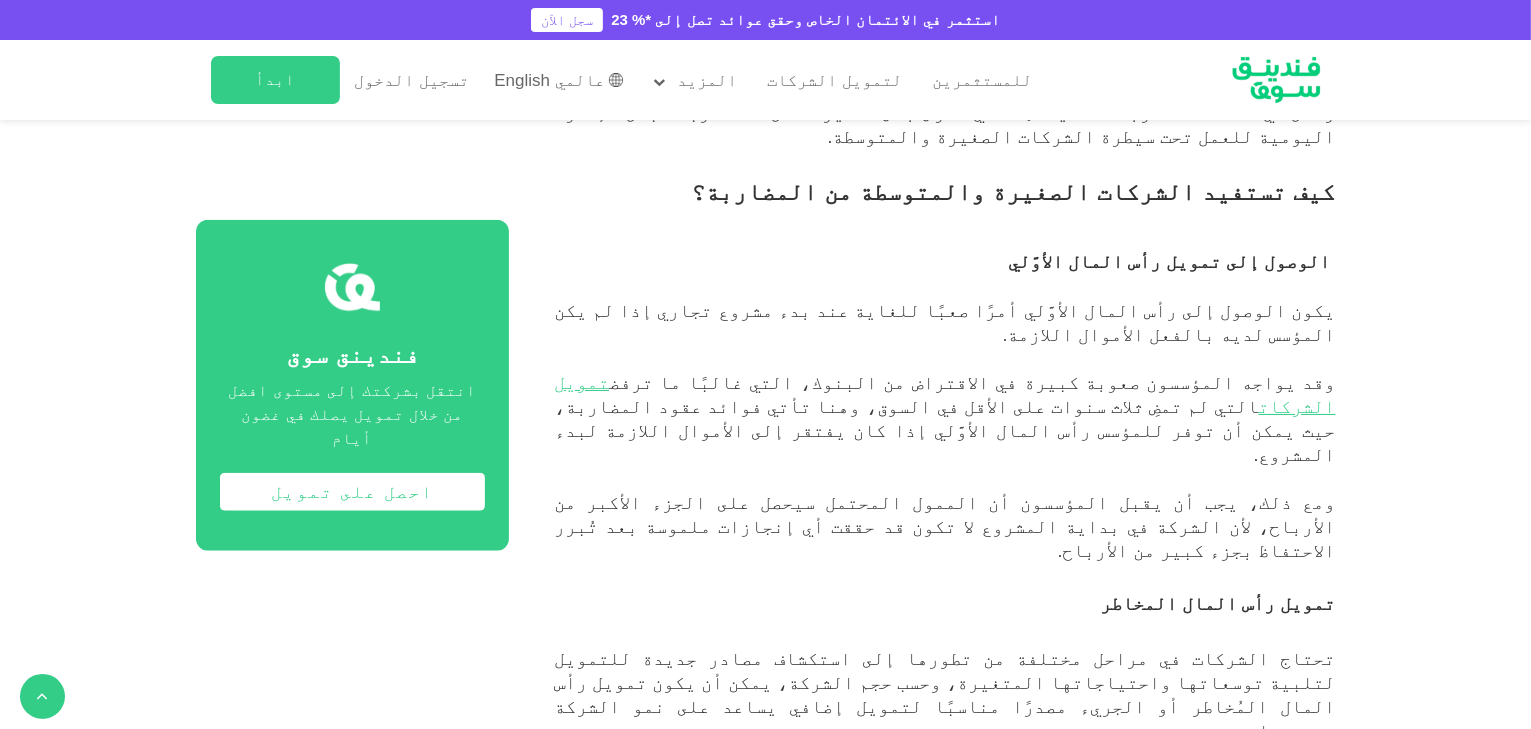 click on "تمويل رأس المال المخاطر" at bounding box center [944, 618] 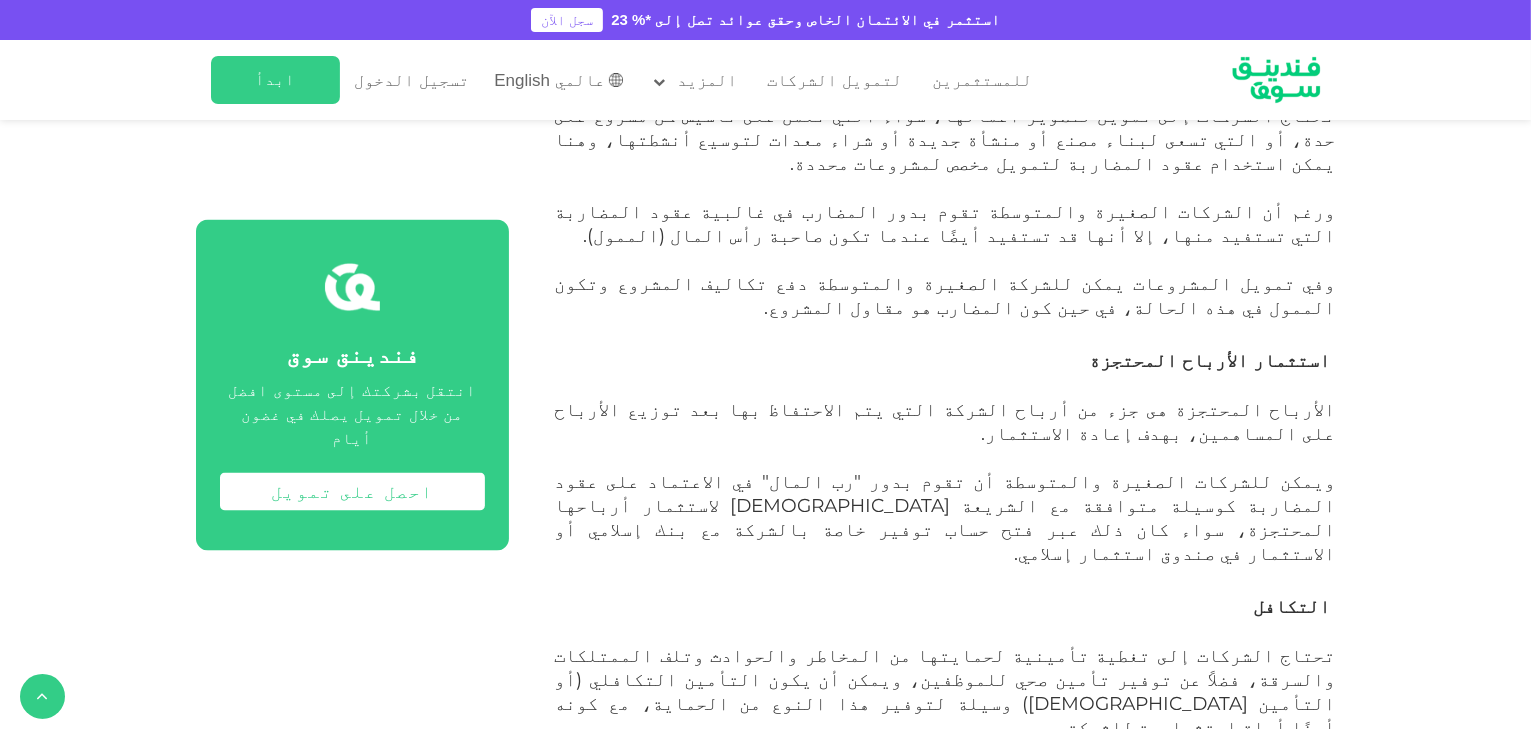 scroll, scrollTop: 3222, scrollLeft: 0, axis: vertical 